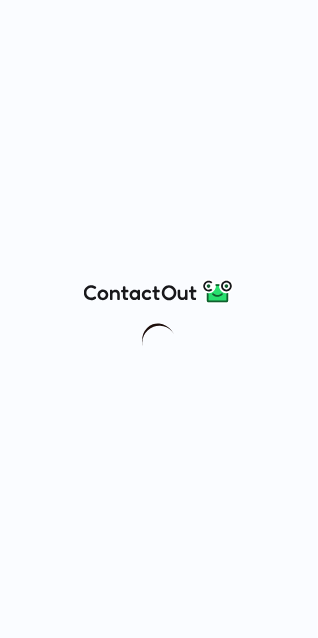 scroll, scrollTop: 0, scrollLeft: 0, axis: both 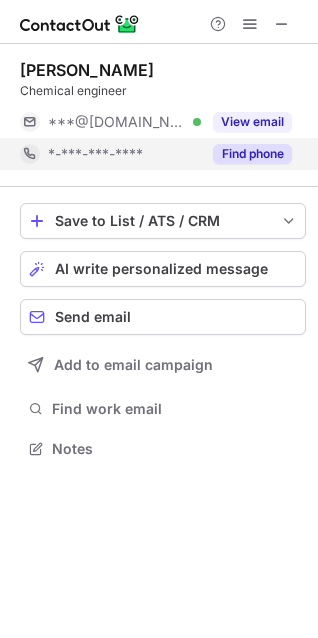 click on "*-***-***-****" at bounding box center (110, 154) 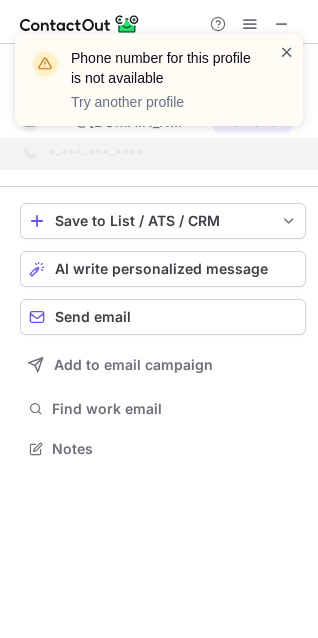 click at bounding box center [287, 52] 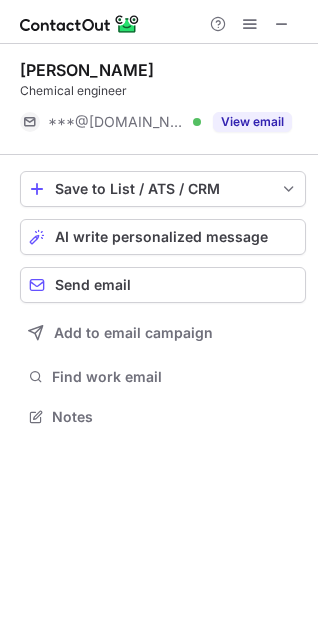 scroll, scrollTop: 402, scrollLeft: 318, axis: both 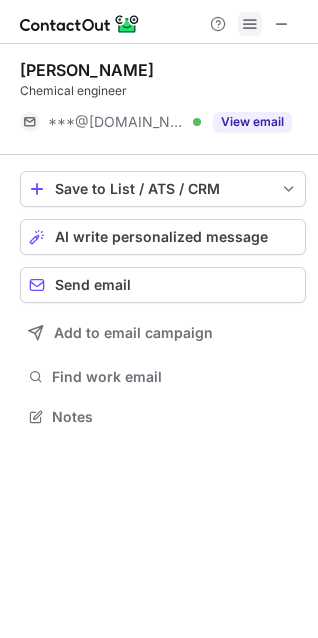 click at bounding box center [250, 24] 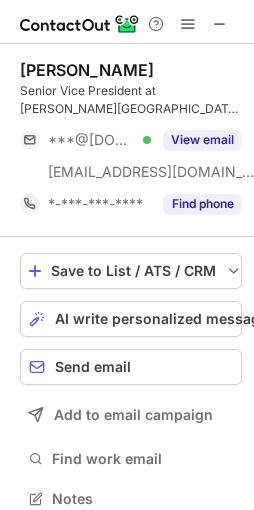 scroll, scrollTop: 0, scrollLeft: 0, axis: both 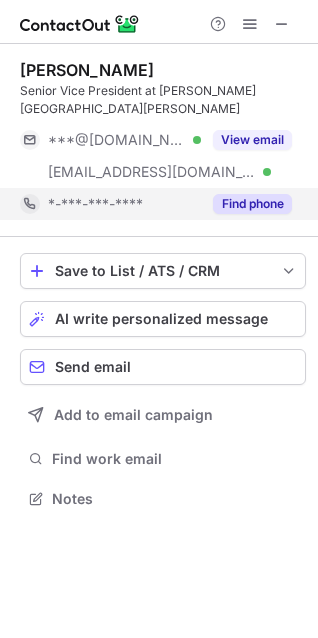 click on "*-***-***-****" at bounding box center (110, 204) 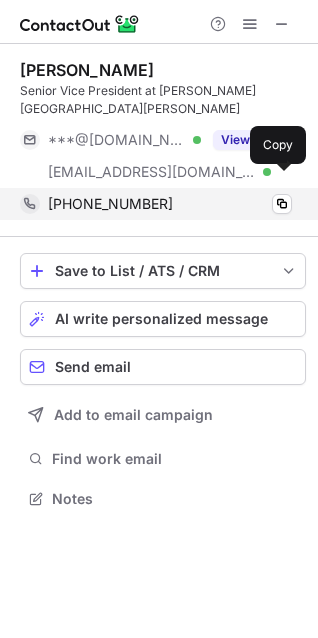 click on "+12247243411 Copy" at bounding box center (156, 204) 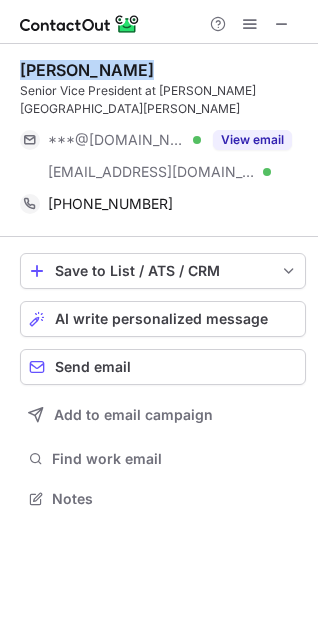 drag, startPoint x: 9, startPoint y: 57, endPoint x: 136, endPoint y: 60, distance: 127.03543 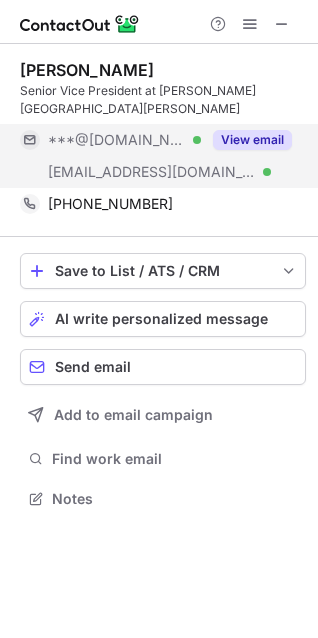click on "***@kaufmanhall.com" at bounding box center [152, 172] 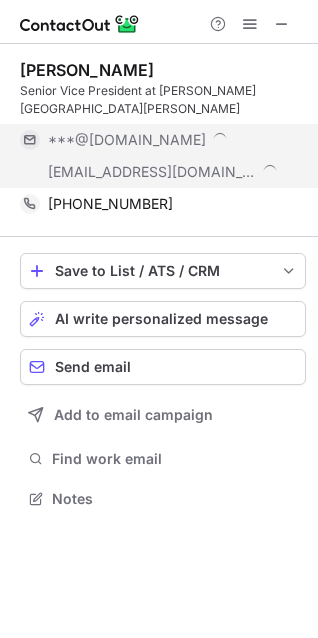 scroll, scrollTop: 9, scrollLeft: 9, axis: both 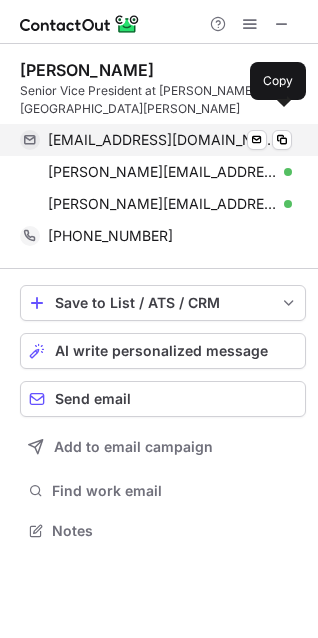 click on "robertjbruning@gmail.com" at bounding box center (162, 140) 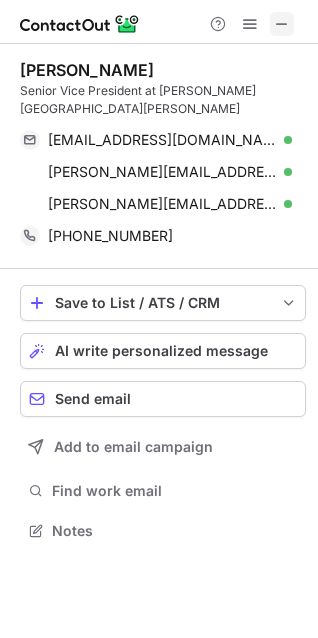 click at bounding box center [282, 24] 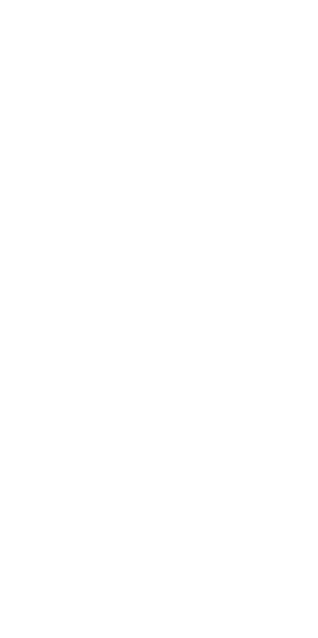 scroll, scrollTop: 0, scrollLeft: 0, axis: both 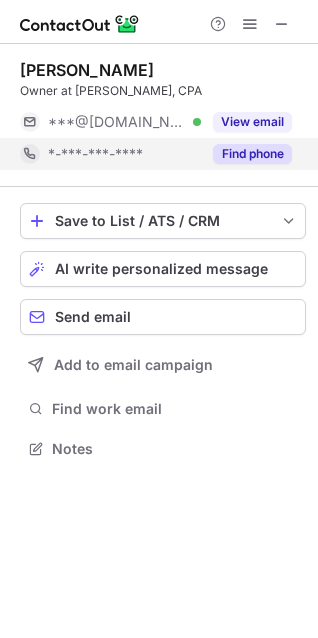 click on "*-***-***-****" at bounding box center (95, 154) 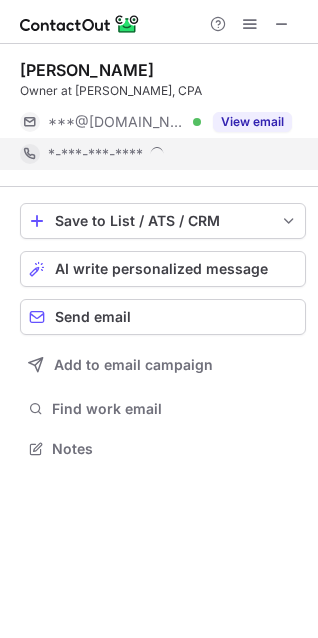 scroll, scrollTop: 10, scrollLeft: 9, axis: both 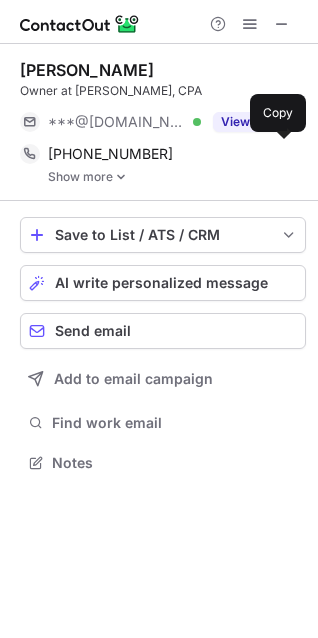 click on "+14795308600" at bounding box center [110, 154] 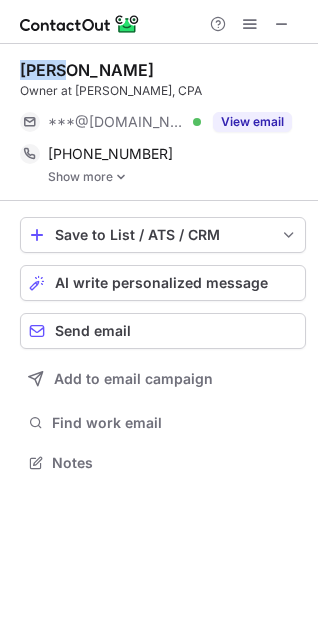 drag, startPoint x: 17, startPoint y: 68, endPoint x: 60, endPoint y: 65, distance: 43.104523 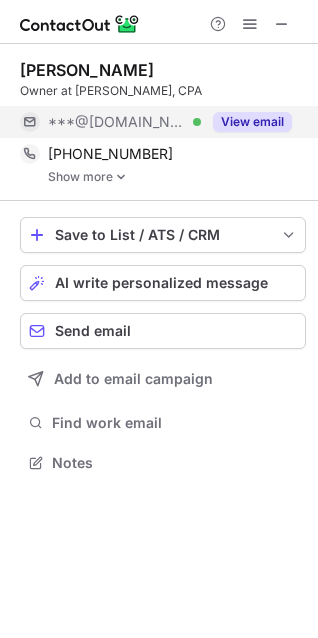 click at bounding box center [197, 122] 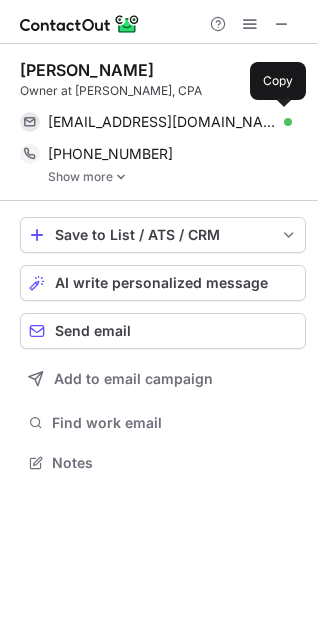 click on "joewillmann@hotmail.com" at bounding box center (162, 122) 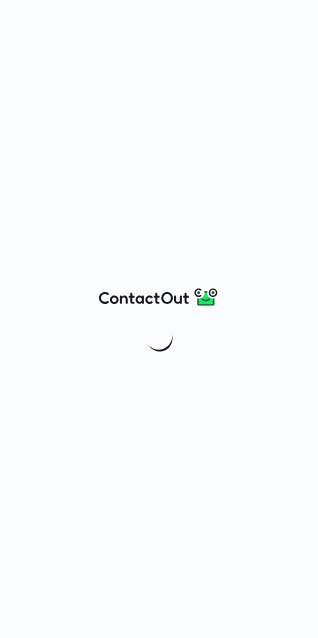 scroll, scrollTop: 0, scrollLeft: 0, axis: both 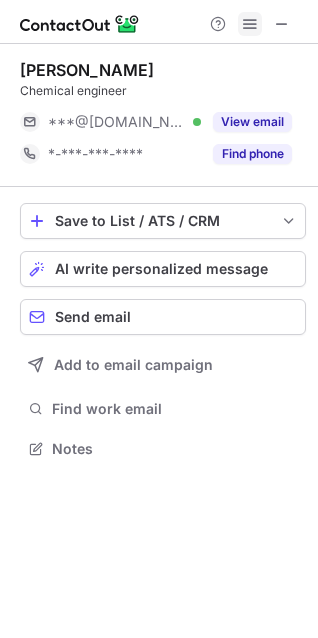 click at bounding box center [250, 24] 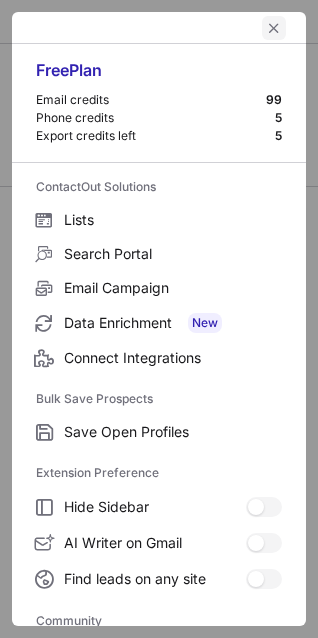 click at bounding box center (274, 28) 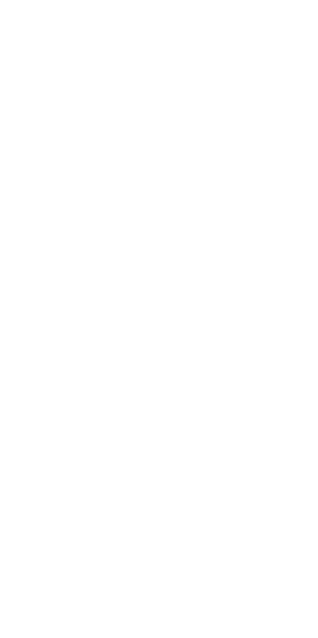 scroll, scrollTop: 0, scrollLeft: 0, axis: both 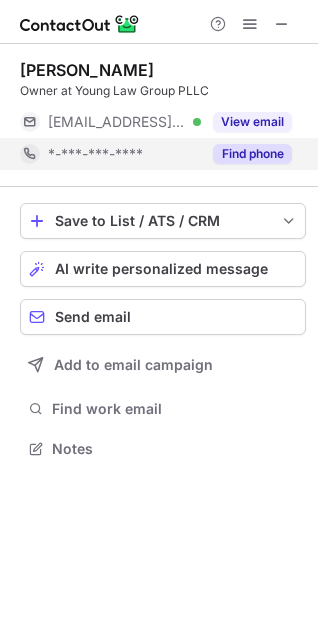 click on "*-***-***-****" at bounding box center (95, 154) 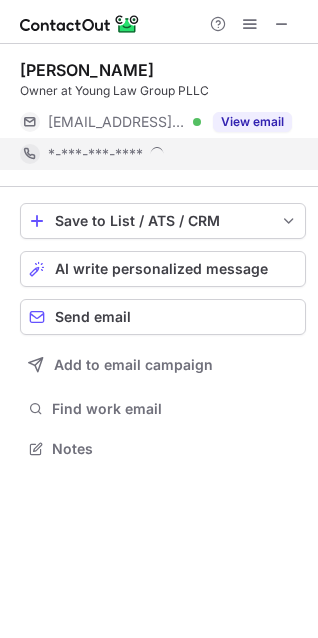 scroll, scrollTop: 10, scrollLeft: 9, axis: both 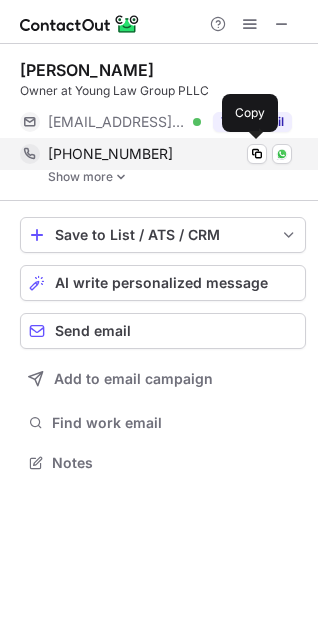 click on "[PHONE_NUMBER]" at bounding box center (170, 154) 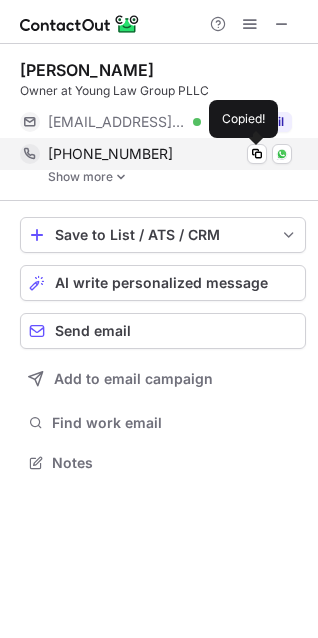 drag, startPoint x: 138, startPoint y: 157, endPoint x: 287, endPoint y: 148, distance: 149.27156 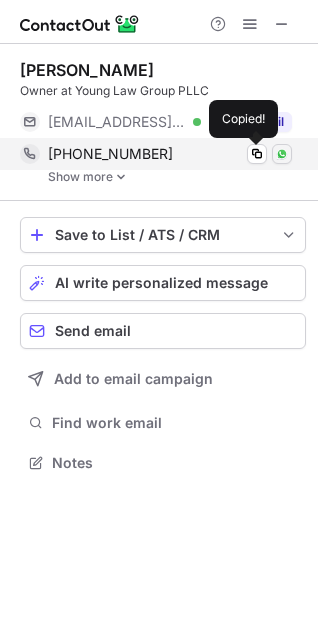 click on "[PHONE_NUMBER]" at bounding box center (170, 154) 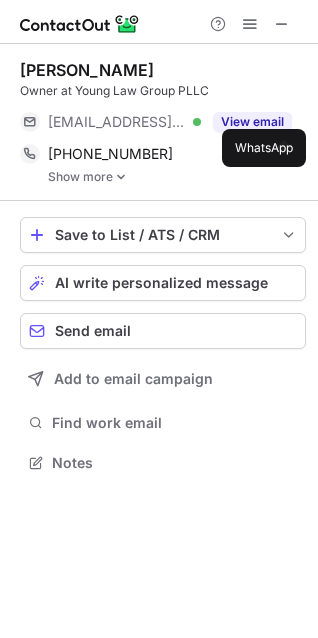 click on "Owner at Young Law Group PLLC" at bounding box center [163, 91] 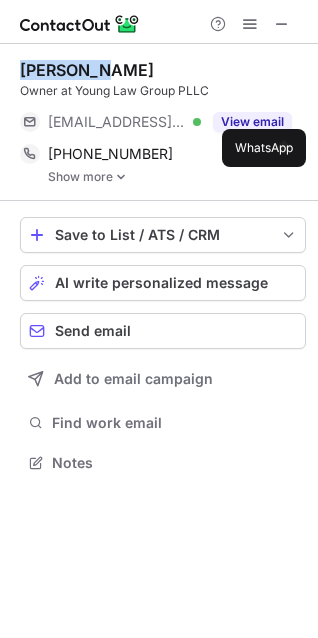 drag, startPoint x: 11, startPoint y: 62, endPoint x: 219, endPoint y: 55, distance: 208.11775 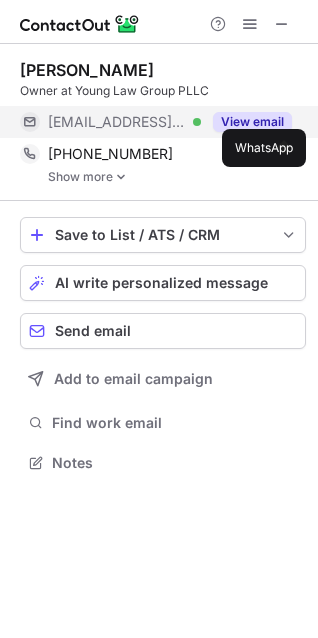 click on "***@younglawms.com" at bounding box center (117, 122) 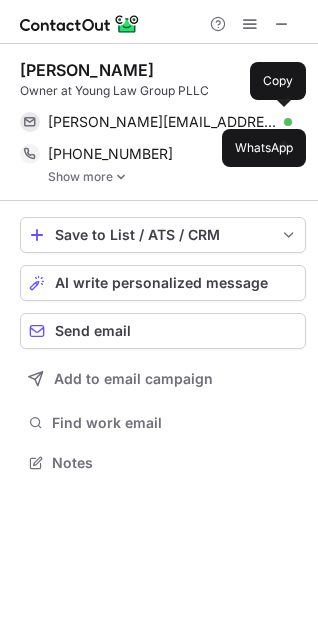 click on "jim@younglawms.com" at bounding box center [162, 122] 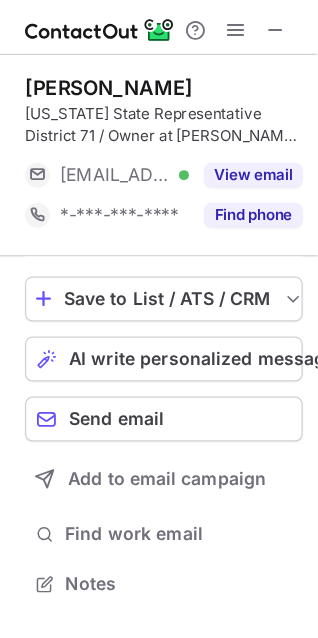 scroll, scrollTop: 0, scrollLeft: 0, axis: both 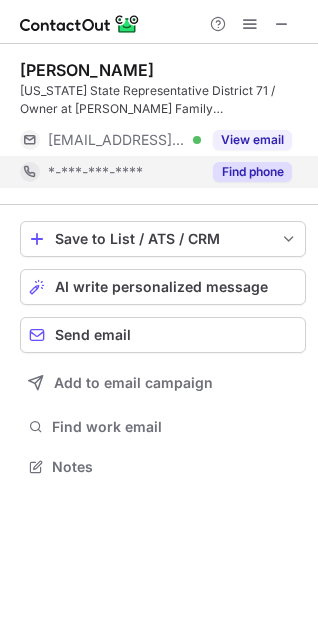 click on "*-***-***-****" at bounding box center [124, 172] 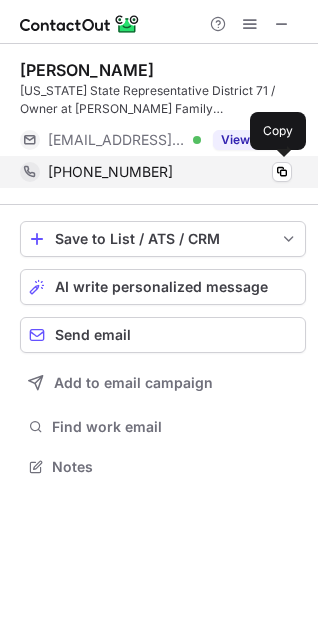 drag, startPoint x: 115, startPoint y: 169, endPoint x: 313, endPoint y: 165, distance: 198.0404 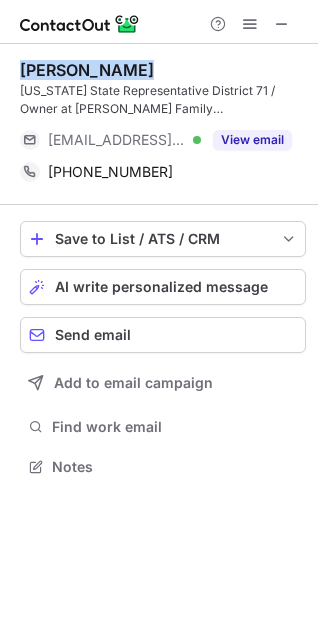 drag, startPoint x: 11, startPoint y: 57, endPoint x: 161, endPoint y: 61, distance: 150.05333 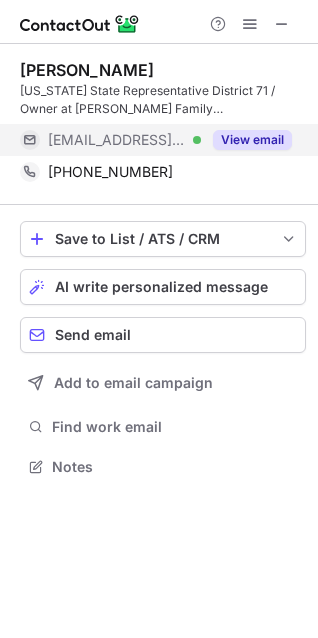 click on "***@achorpharmacy.com" at bounding box center [117, 140] 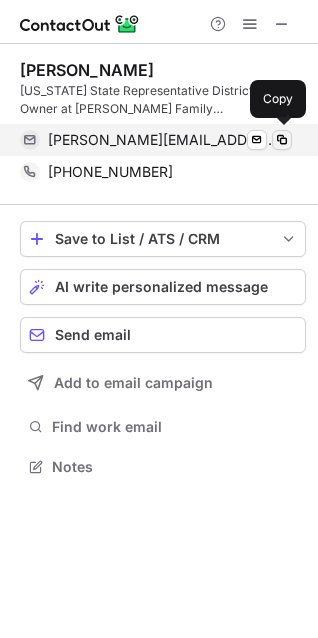 click on "brandon@achorpharmacy.com" at bounding box center [162, 140] 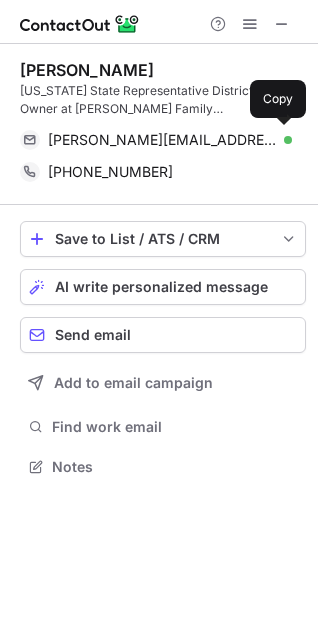 scroll, scrollTop: 388, scrollLeft: 318, axis: both 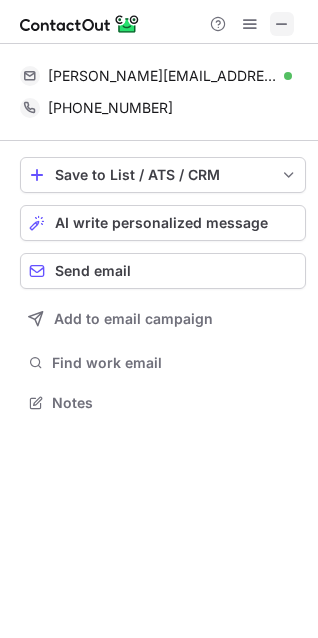 click at bounding box center [282, 24] 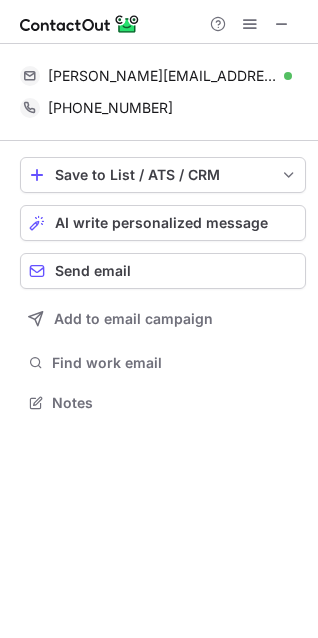 type 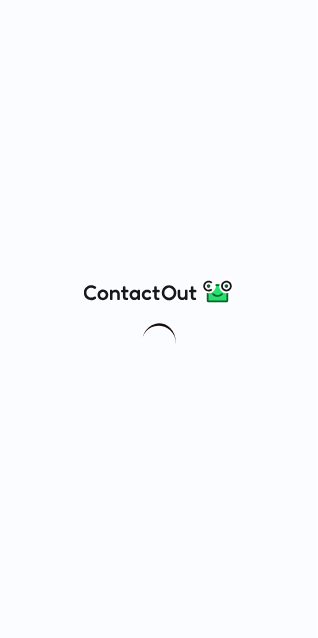 scroll, scrollTop: 0, scrollLeft: 0, axis: both 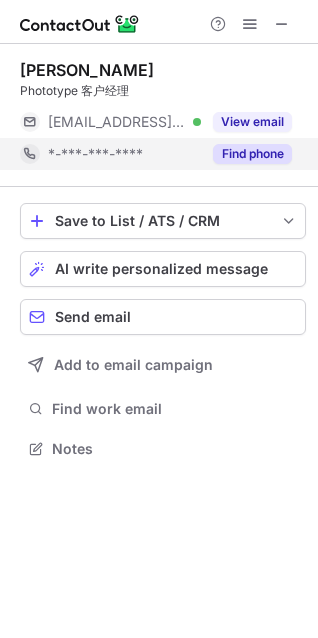 click on "*-***-***-****" at bounding box center [110, 154] 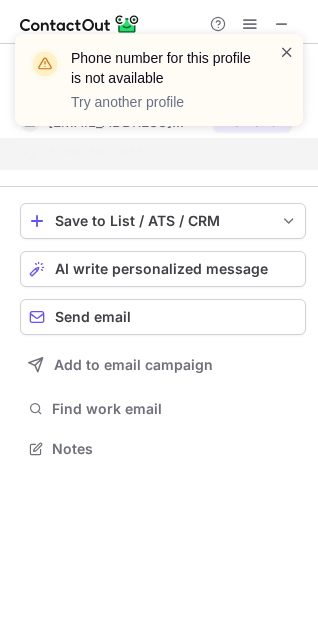 click at bounding box center [287, 52] 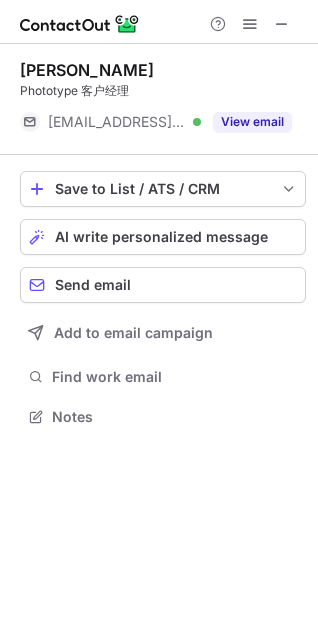 scroll, scrollTop: 402, scrollLeft: 318, axis: both 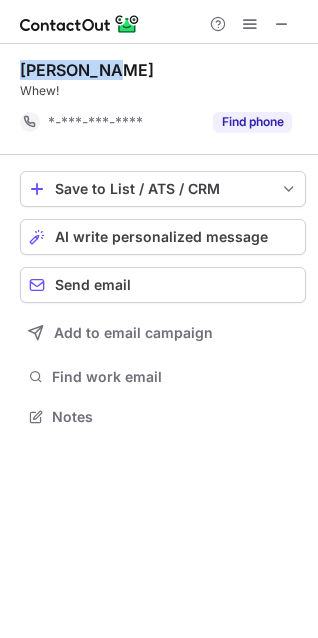 drag, startPoint x: 15, startPoint y: 63, endPoint x: 129, endPoint y: 65, distance: 114.01754 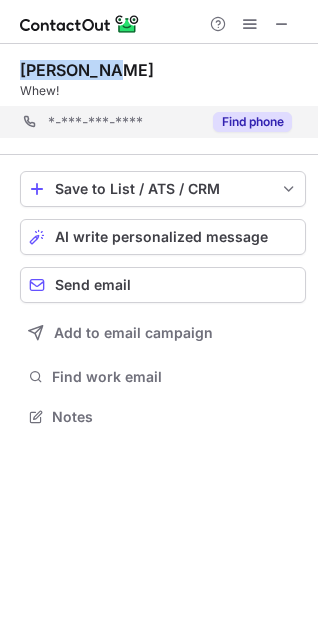 copy on "John Achor" 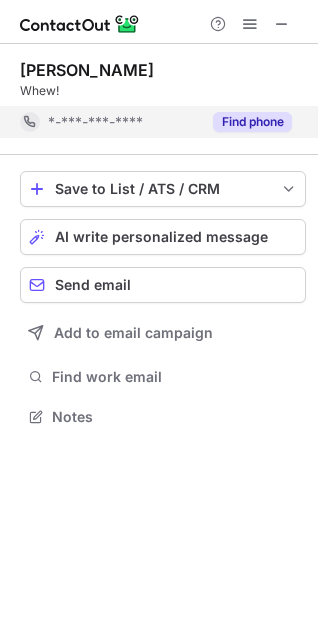 drag, startPoint x: 61, startPoint y: 120, endPoint x: 95, endPoint y: 124, distance: 34.234486 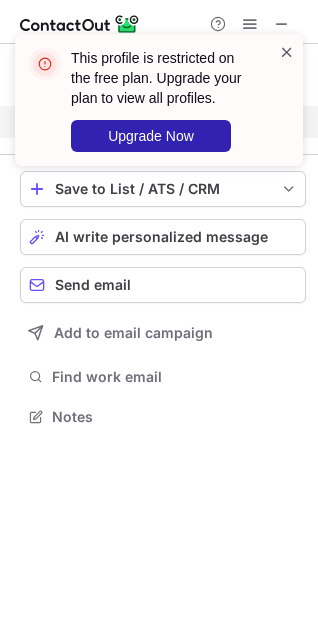 click at bounding box center [287, 52] 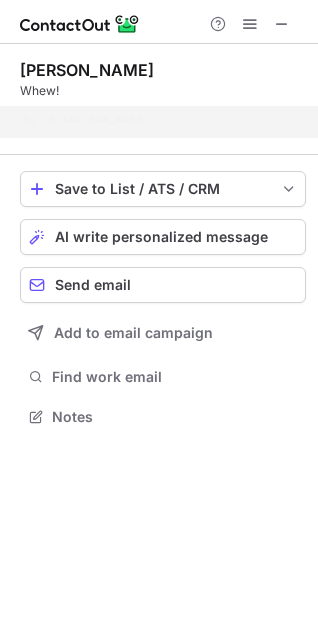 click on "This profile is restricted on the free plan. Upgrade your plan to view all profiles. Upgrade Now" at bounding box center (159, 108) 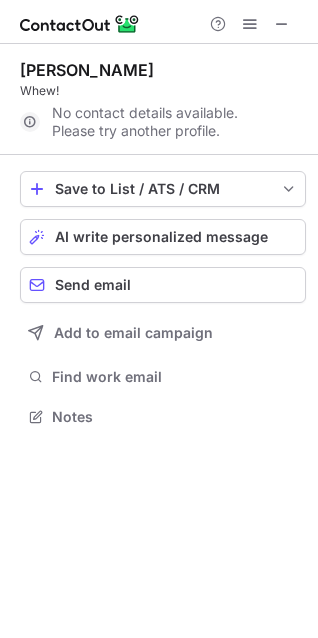 click at bounding box center (250, 24) 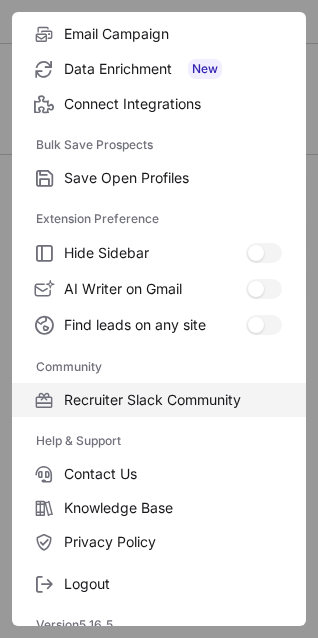 scroll, scrollTop: 268, scrollLeft: 0, axis: vertical 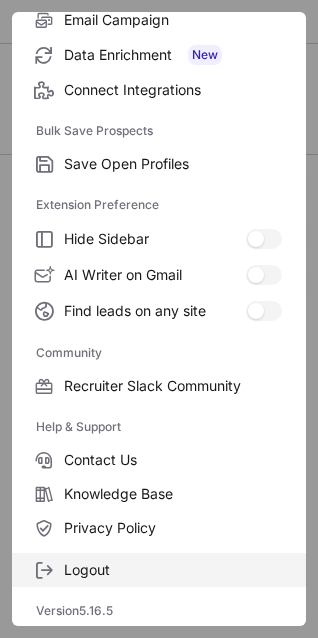 click on "Logout" at bounding box center [173, 570] 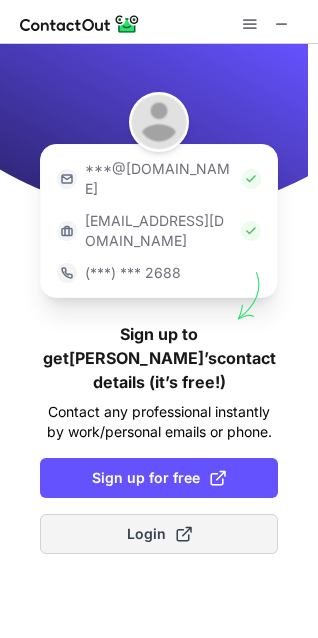 drag, startPoint x: 107, startPoint y: 457, endPoint x: 119, endPoint y: 456, distance: 12.0415945 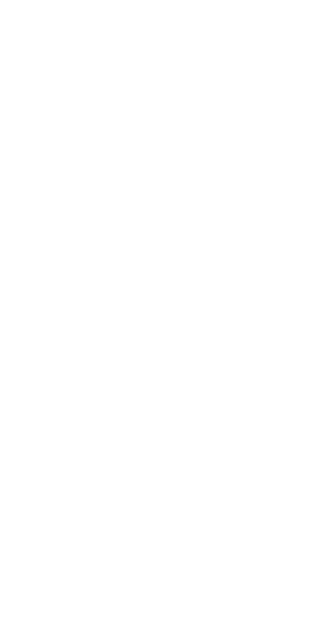 scroll, scrollTop: 0, scrollLeft: 0, axis: both 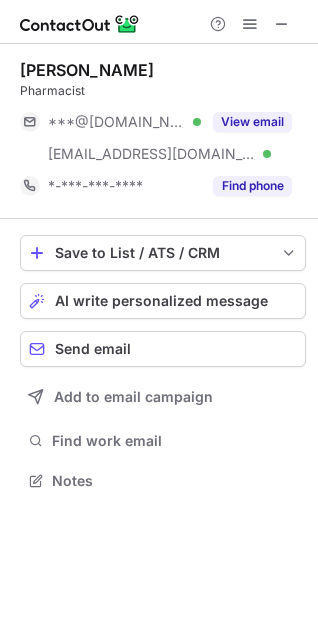 drag, startPoint x: 5, startPoint y: 64, endPoint x: 170, endPoint y: 56, distance: 165.19383 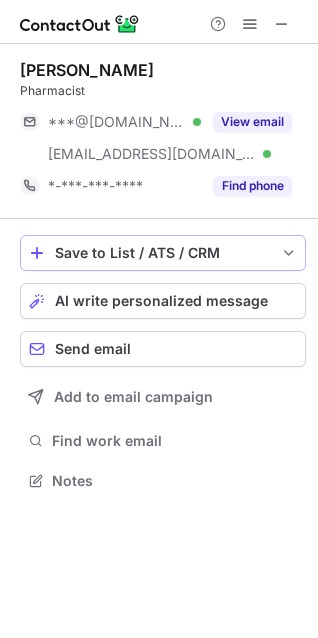 copy on "[PERSON_NAME]" 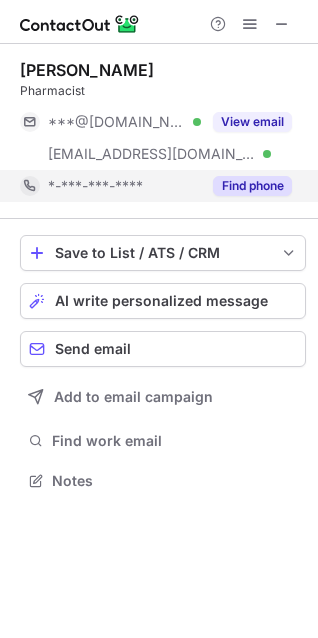 click on "*-***-***-****" at bounding box center (95, 186) 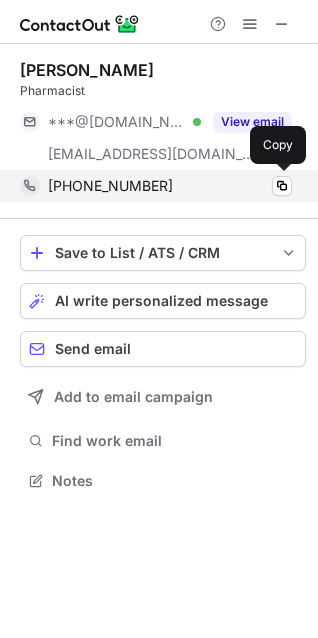 drag, startPoint x: 125, startPoint y: 181, endPoint x: 286, endPoint y: 198, distance: 161.89503 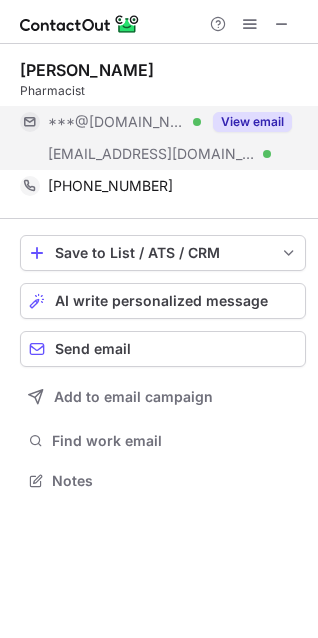 drag, startPoint x: 130, startPoint y: 149, endPoint x: 163, endPoint y: 147, distance: 33.06055 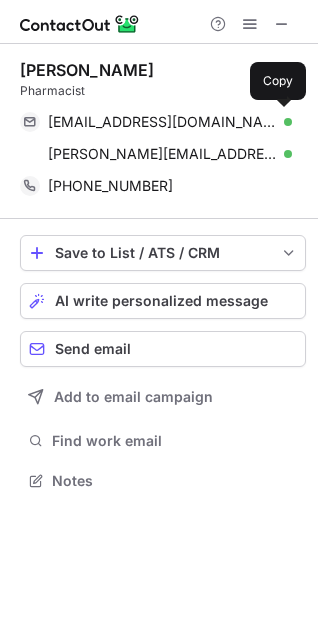 drag, startPoint x: 136, startPoint y: 119, endPoint x: 299, endPoint y: 212, distance: 187.6646 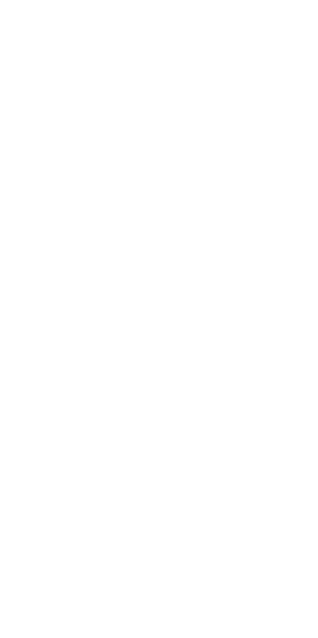 scroll, scrollTop: 0, scrollLeft: 0, axis: both 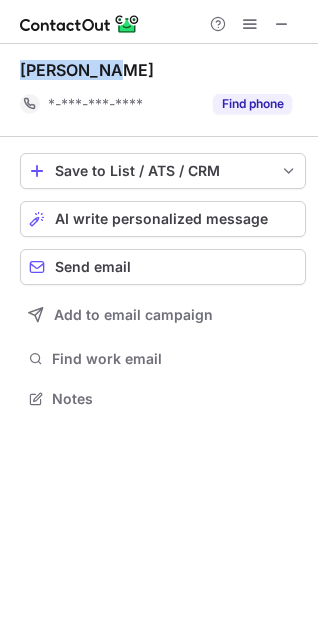 drag, startPoint x: 9, startPoint y: 65, endPoint x: 183, endPoint y: 49, distance: 174.73409 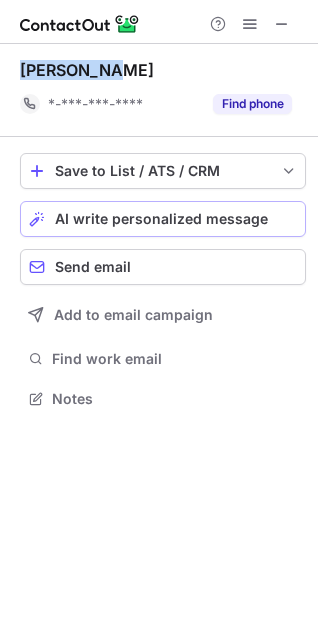copy on "John Achor" 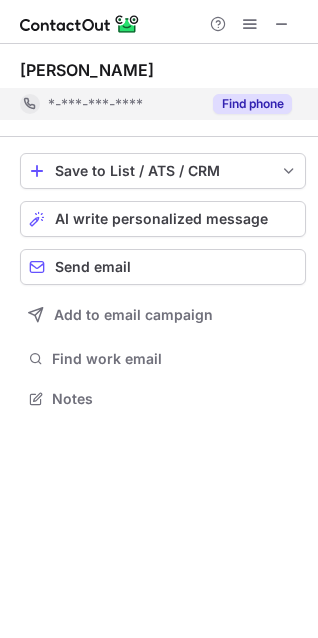 click on "*-***-***-****" at bounding box center [95, 104] 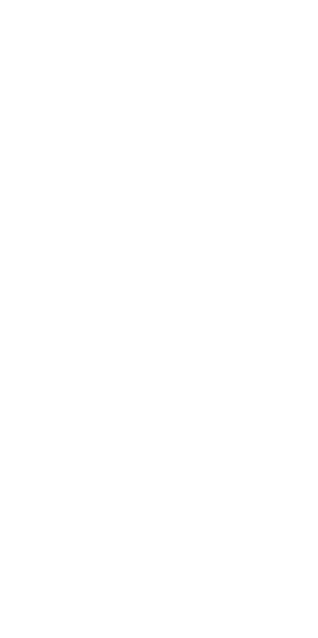 scroll, scrollTop: 0, scrollLeft: 0, axis: both 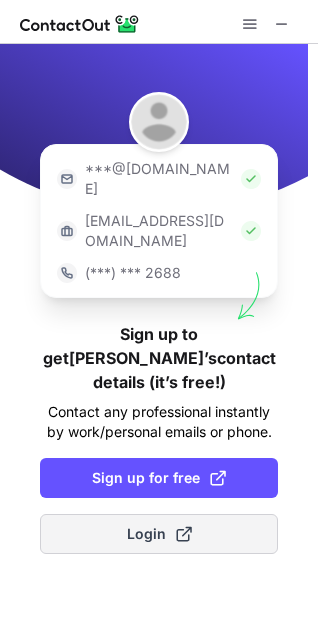 click on "Login" at bounding box center (159, 534) 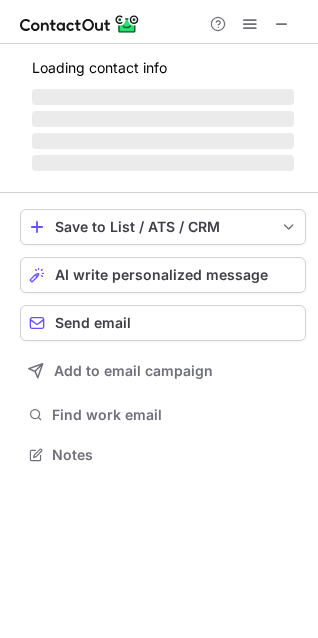 scroll, scrollTop: 10, scrollLeft: 9, axis: both 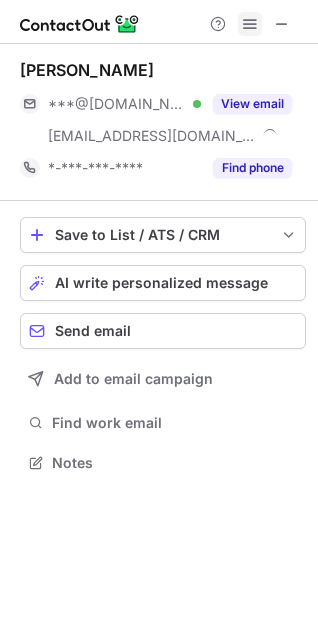 click at bounding box center [250, 24] 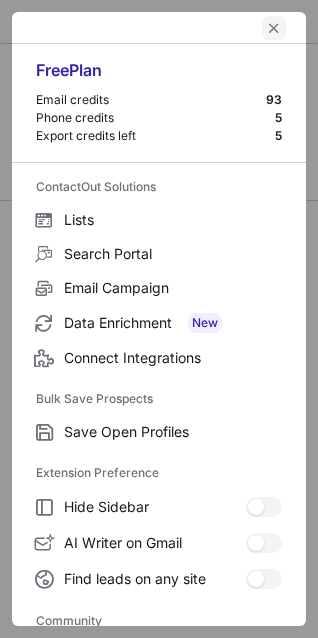 click at bounding box center [274, 28] 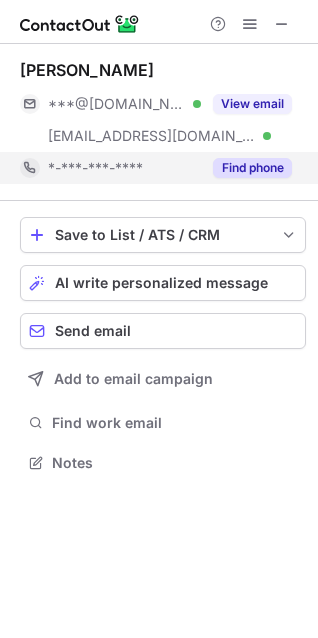 click on "*-***-***-****" at bounding box center (95, 168) 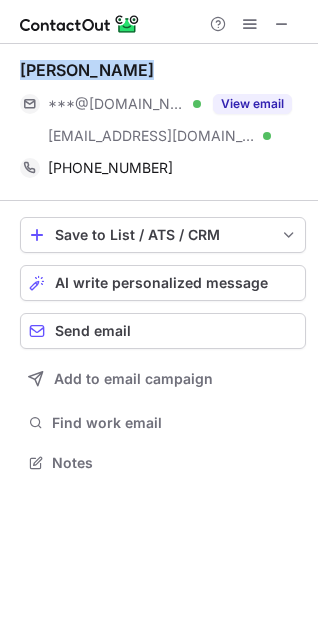 drag, startPoint x: 19, startPoint y: 68, endPoint x: 132, endPoint y: 59, distance: 113.35784 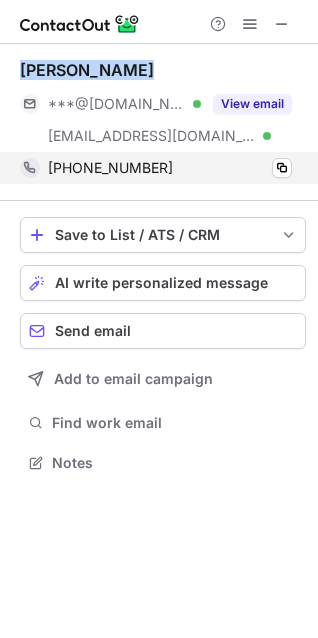 copy on "[PERSON_NAME]" 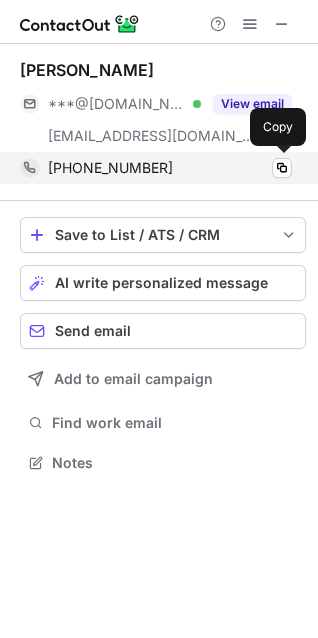 click on "[PHONE_NUMBER]" at bounding box center [110, 168] 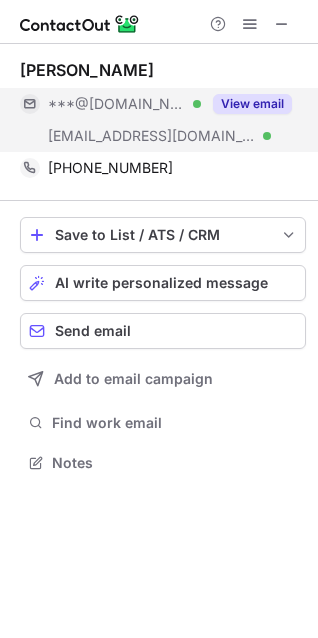 click on "***@[DOMAIN_NAME] Verified" at bounding box center (124, 104) 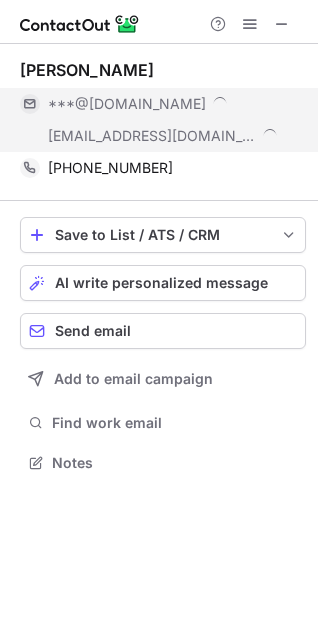 scroll, scrollTop: 10, scrollLeft: 9, axis: both 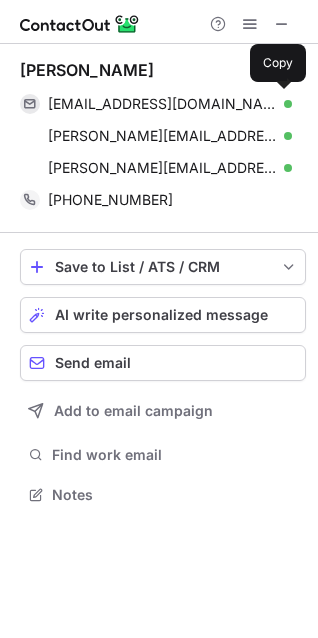 click on "[EMAIL_ADDRESS][DOMAIN_NAME]" at bounding box center [162, 104] 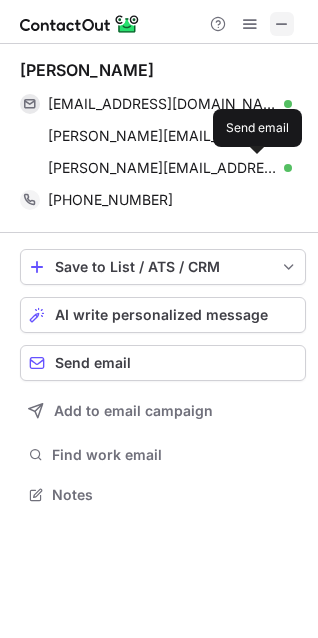click at bounding box center (282, 24) 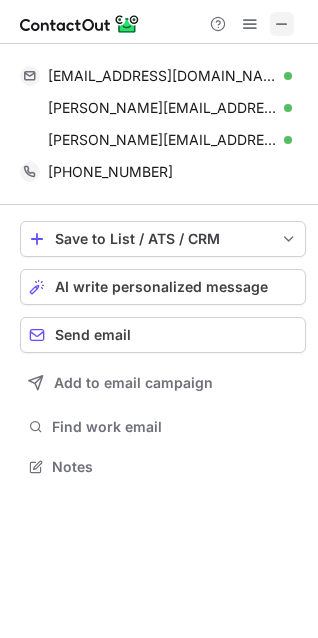 scroll, scrollTop: 452, scrollLeft: 318, axis: both 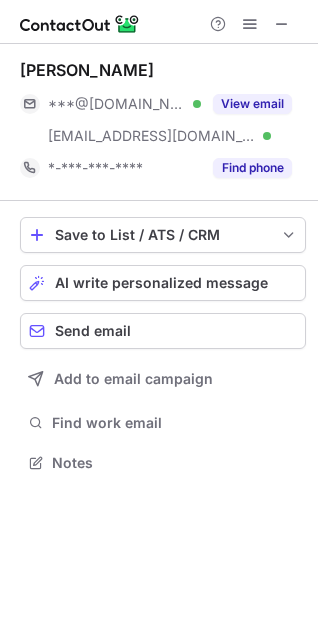 drag, startPoint x: 14, startPoint y: 66, endPoint x: 167, endPoint y: 64, distance: 153.01308 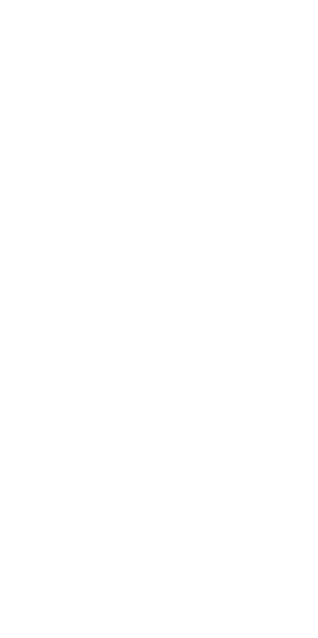 scroll, scrollTop: 0, scrollLeft: 0, axis: both 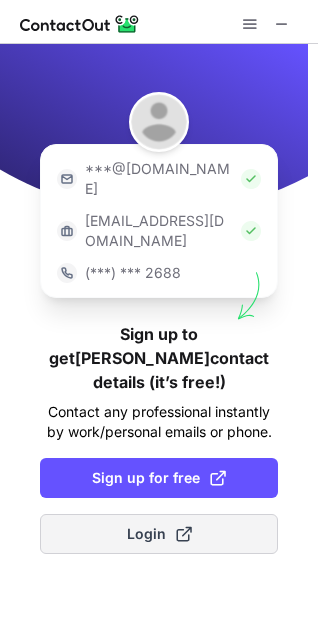 click on "Login" at bounding box center [159, 534] 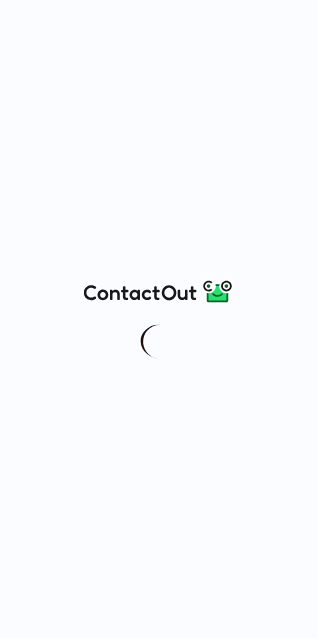 scroll, scrollTop: 0, scrollLeft: 0, axis: both 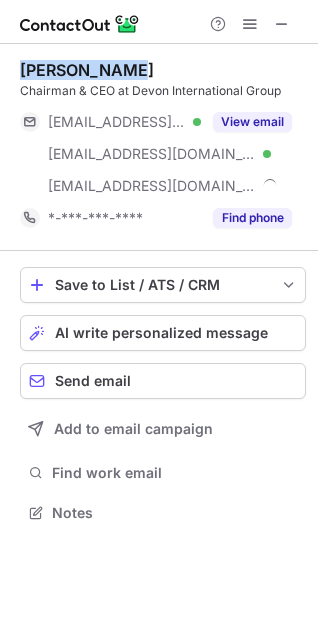 drag, startPoint x: 19, startPoint y: 61, endPoint x: 140, endPoint y: 62, distance: 121.004135 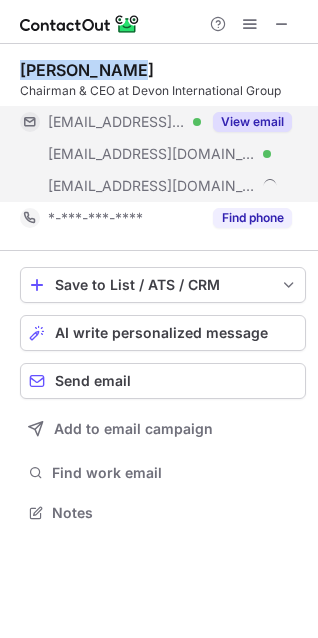 copy on "John Bennett" 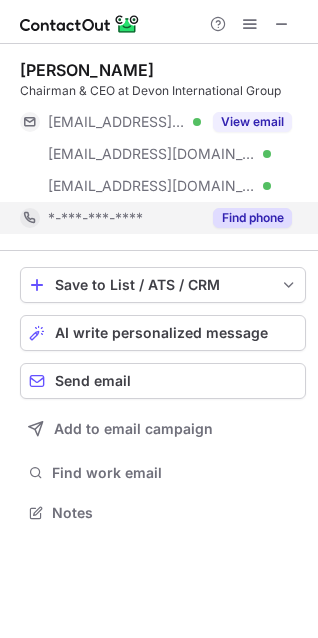 drag, startPoint x: 111, startPoint y: 216, endPoint x: 226, endPoint y: 210, distance: 115.15642 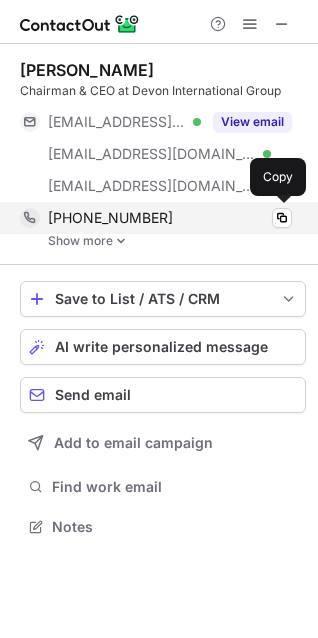 scroll, scrollTop: 10, scrollLeft: 9, axis: both 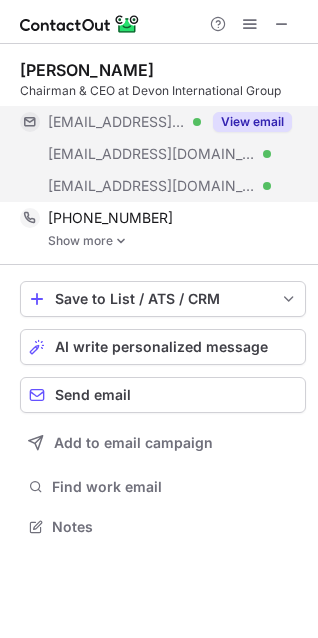 click on "***@devonintlgroup.com" at bounding box center [152, 186] 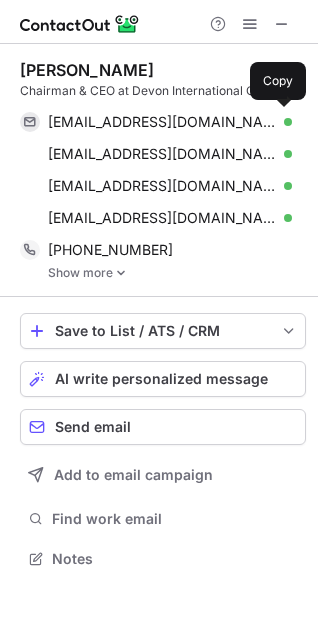 scroll, scrollTop: 10, scrollLeft: 9, axis: both 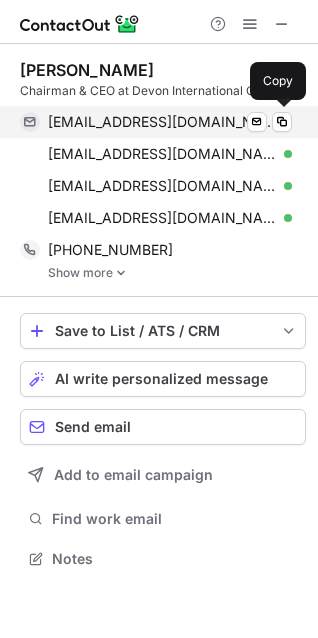 click on "jb@devonintl.com" at bounding box center (162, 122) 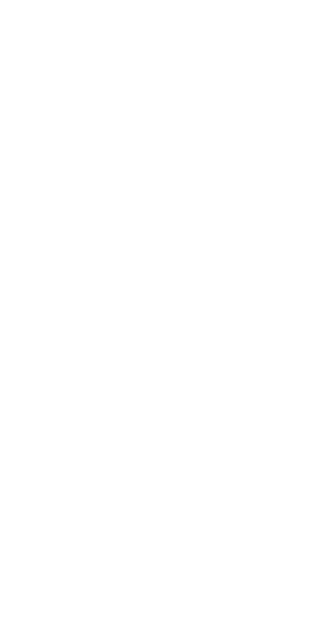 scroll, scrollTop: 0, scrollLeft: 0, axis: both 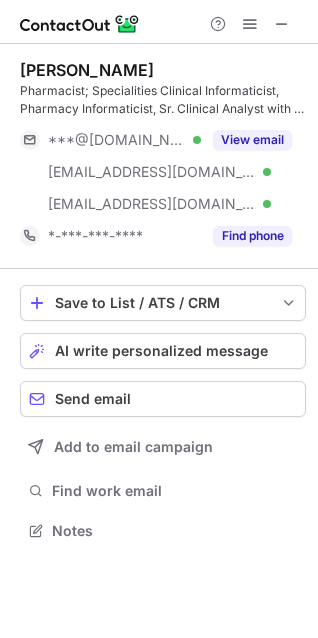 drag, startPoint x: 22, startPoint y: 65, endPoint x: 275, endPoint y: 67, distance: 253.0079 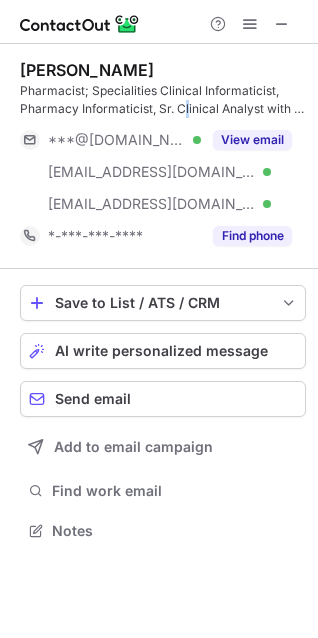 drag, startPoint x: 15, startPoint y: 58, endPoint x: 170, endPoint y: 72, distance: 155.63097 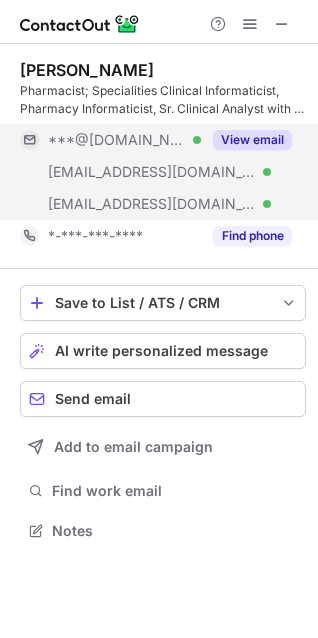 drag, startPoint x: 122, startPoint y: 217, endPoint x: 143, endPoint y: 216, distance: 21.023796 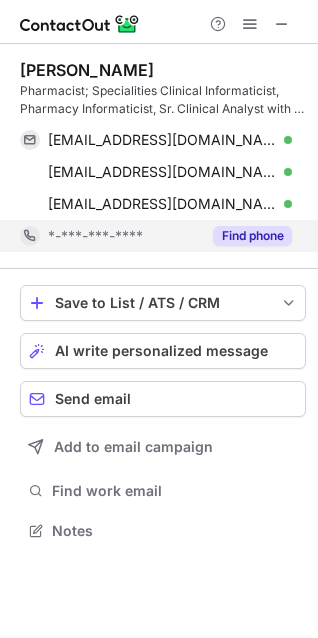 click on "*-***-***-****" at bounding box center [110, 236] 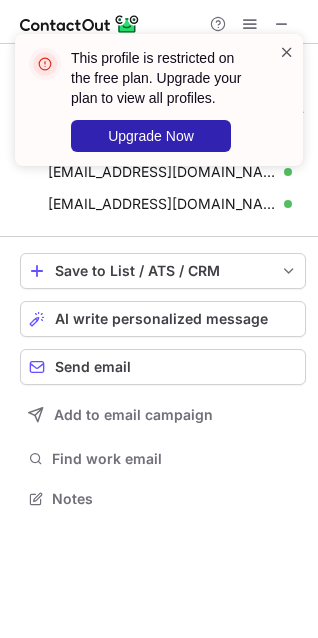 scroll, scrollTop: 484, scrollLeft: 318, axis: both 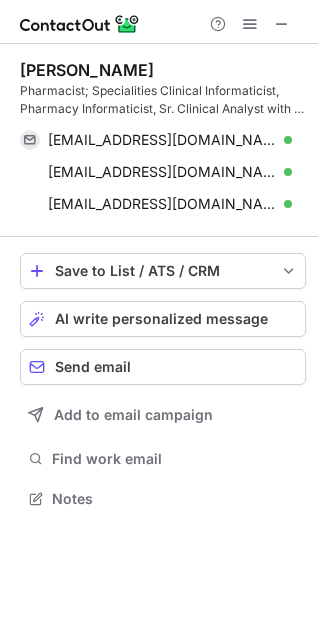 drag, startPoint x: 133, startPoint y: 143, endPoint x: 200, endPoint y: 143, distance: 67 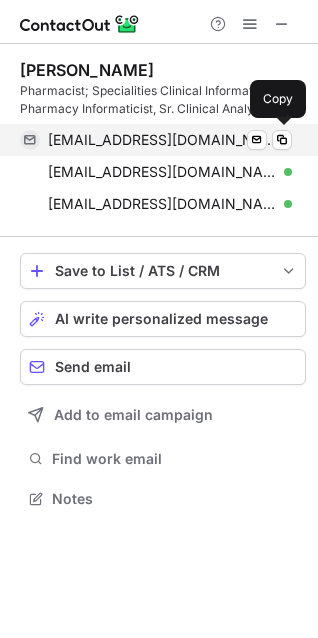 drag, startPoint x: 120, startPoint y: 132, endPoint x: 288, endPoint y: 178, distance: 174.1838 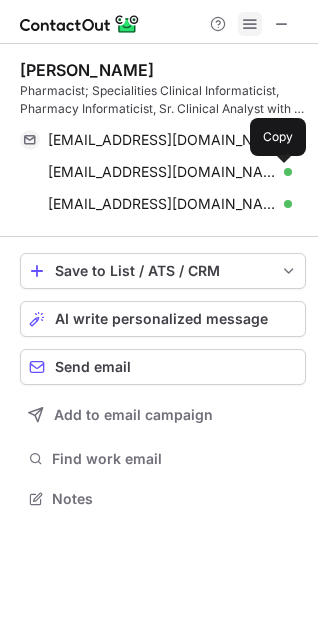 drag, startPoint x: 237, startPoint y: 237, endPoint x: 243, endPoint y: 11, distance: 226.07964 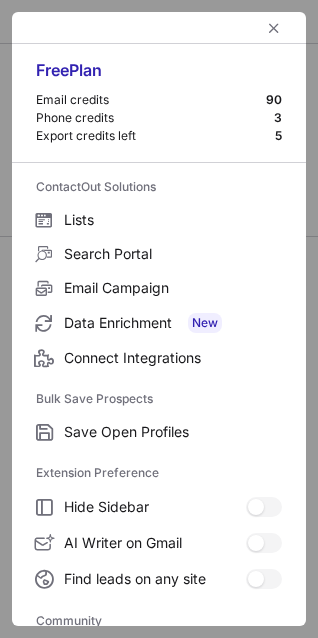 click at bounding box center [159, 28] 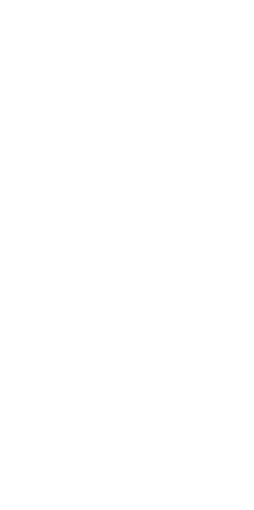 scroll, scrollTop: 0, scrollLeft: 0, axis: both 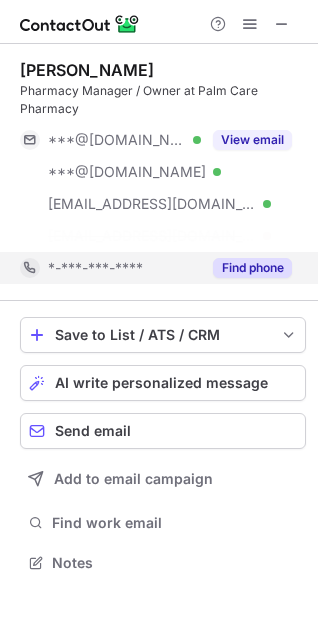 click on "*-***-***-****" at bounding box center (95, 268) 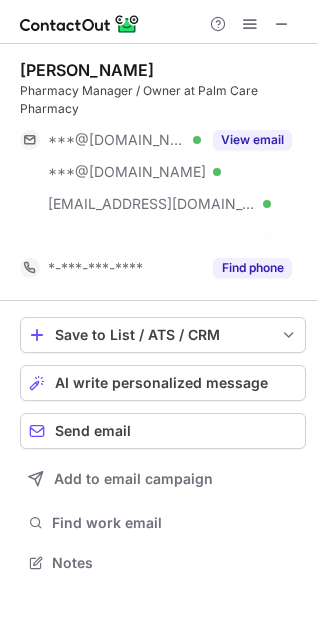 scroll, scrollTop: 516, scrollLeft: 318, axis: both 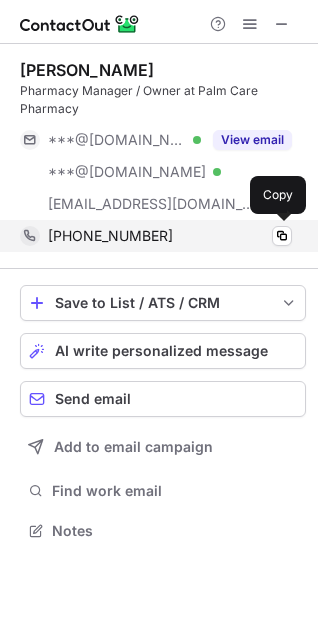 drag, startPoint x: 84, startPoint y: 231, endPoint x: 259, endPoint y: 249, distance: 175.92328 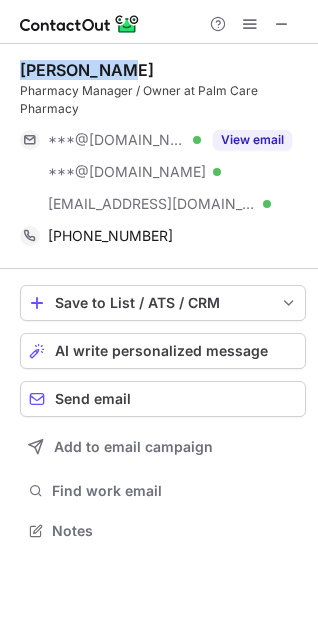 drag, startPoint x: 22, startPoint y: 65, endPoint x: 134, endPoint y: 60, distance: 112.11155 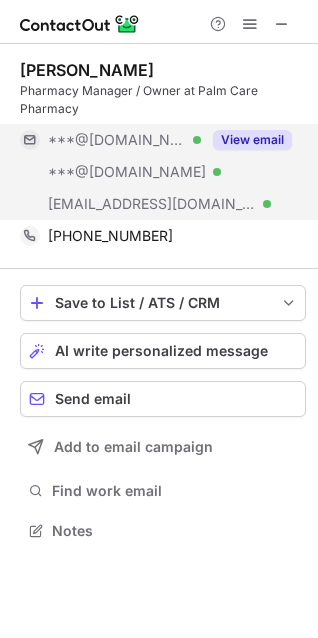 drag, startPoint x: 135, startPoint y: 129, endPoint x: 159, endPoint y: 125, distance: 24.33105 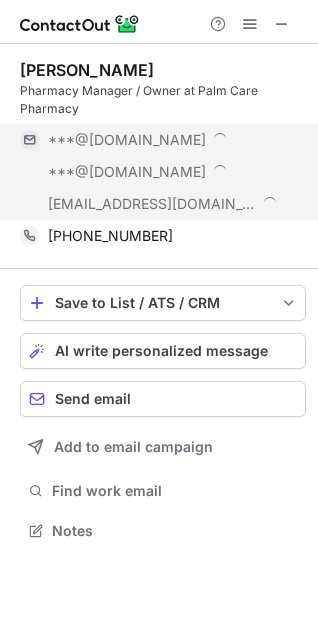 scroll, scrollTop: 10, scrollLeft: 9, axis: both 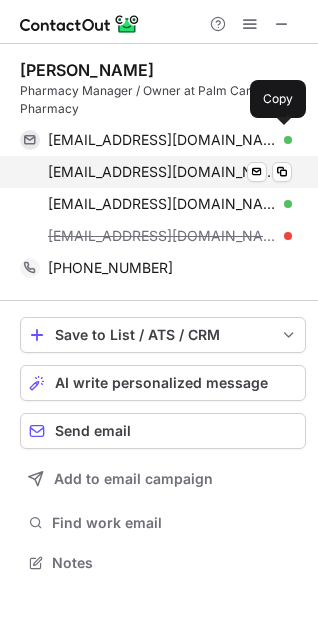 drag, startPoint x: 181, startPoint y: 128, endPoint x: 311, endPoint y: 170, distance: 136.61626 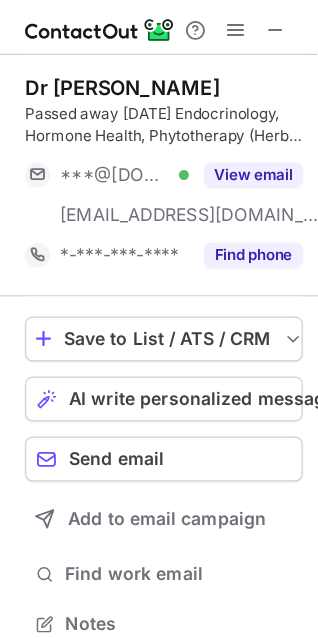 scroll, scrollTop: 0, scrollLeft: 0, axis: both 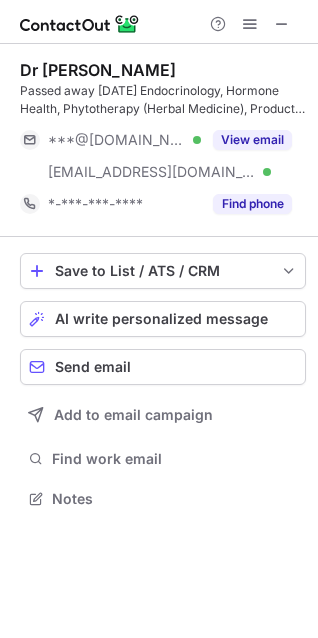 drag, startPoint x: 16, startPoint y: 62, endPoint x: 172, endPoint y: 64, distance: 156.01282 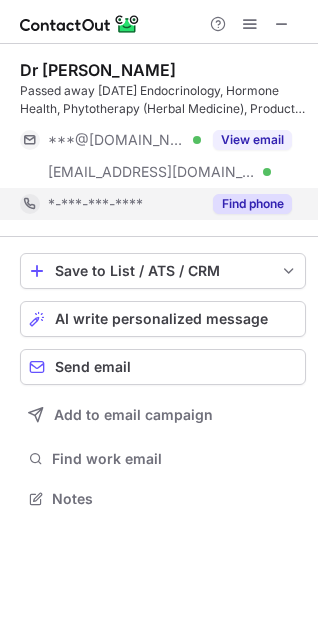 click on "*-***-***-****" at bounding box center [95, 204] 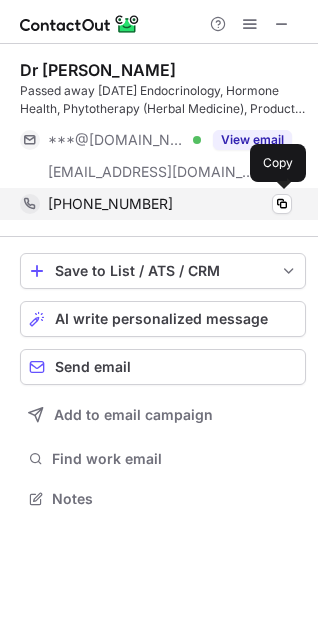 click on "+19417495105" at bounding box center [110, 204] 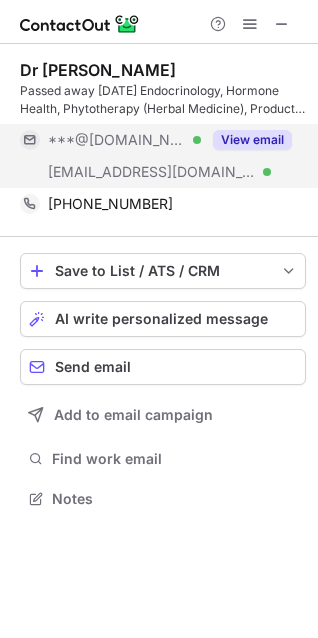 click on "***@gmail.com Verified" at bounding box center (110, 140) 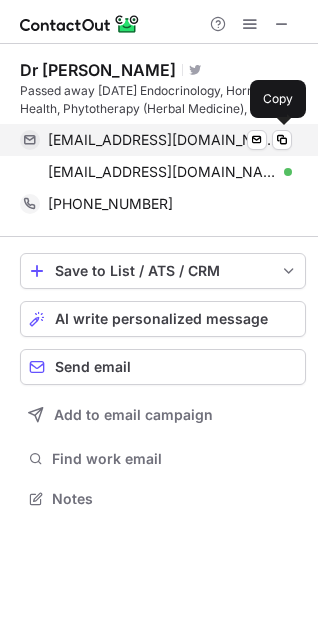 drag, startPoint x: 125, startPoint y: 137, endPoint x: 285, endPoint y: 177, distance: 164.92422 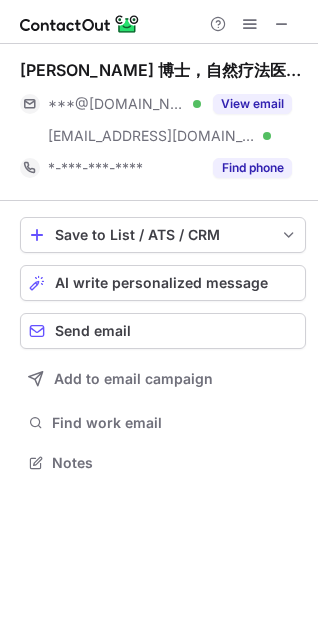 scroll, scrollTop: 10, scrollLeft: 9, axis: both 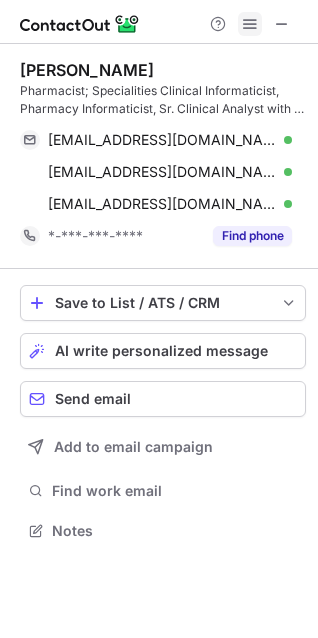 click at bounding box center [250, 24] 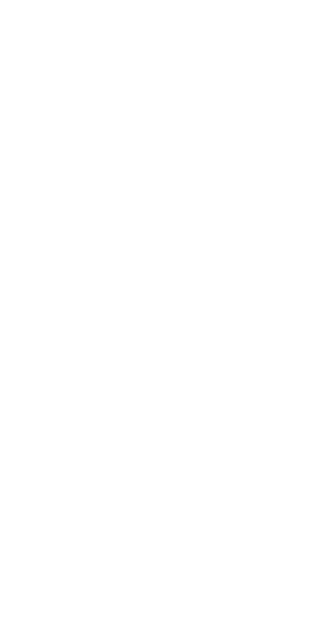 scroll, scrollTop: 0, scrollLeft: 0, axis: both 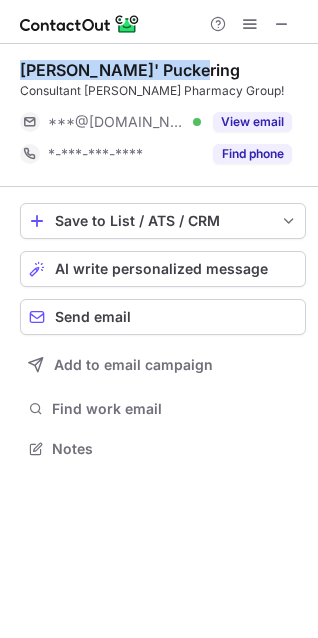 drag, startPoint x: 15, startPoint y: 57, endPoint x: 181, endPoint y: 67, distance: 166.30093 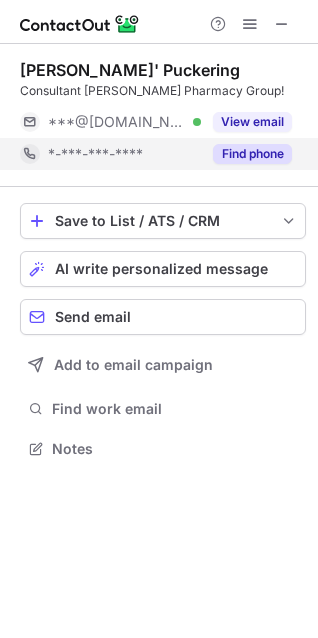 click on "*-***-***-****" at bounding box center [110, 154] 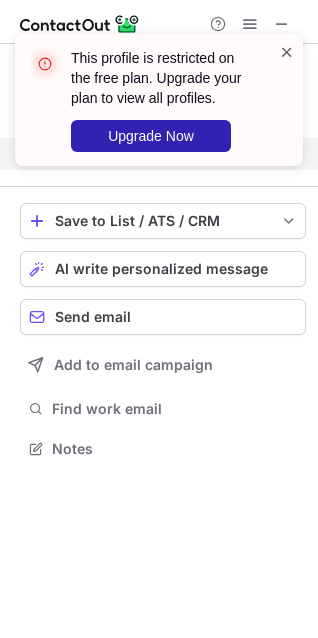 click at bounding box center [287, 52] 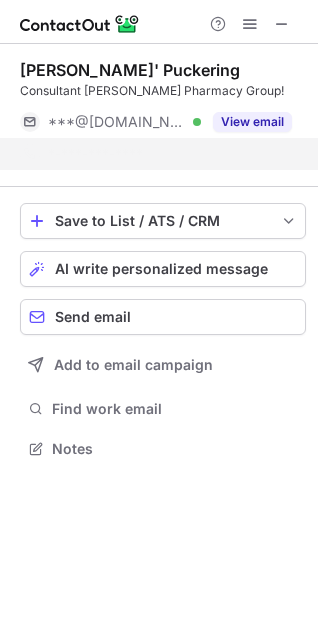 scroll, scrollTop: 402, scrollLeft: 318, axis: both 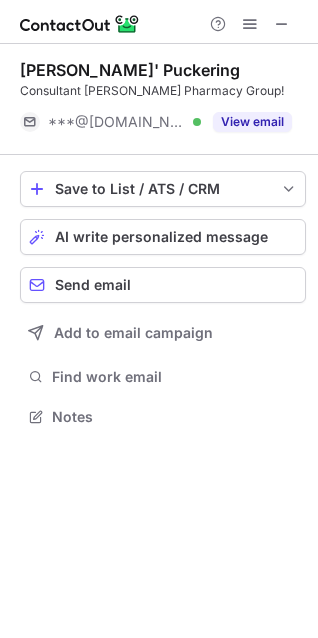 click on "This profile is restricted on the free plan. Upgrade your plan to view all profiles. Upgrade Now" at bounding box center (159, 108) 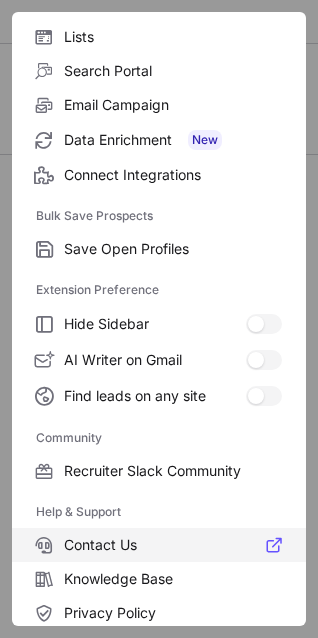 scroll, scrollTop: 268, scrollLeft: 0, axis: vertical 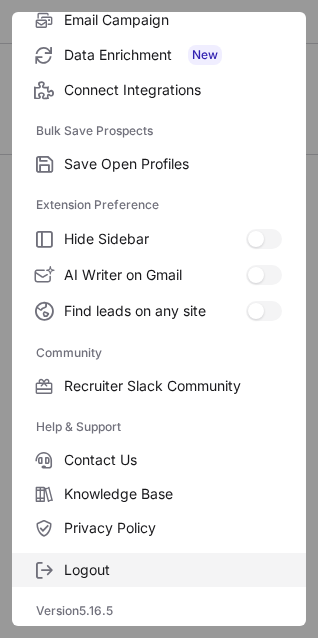 click on "Logout" at bounding box center (159, 570) 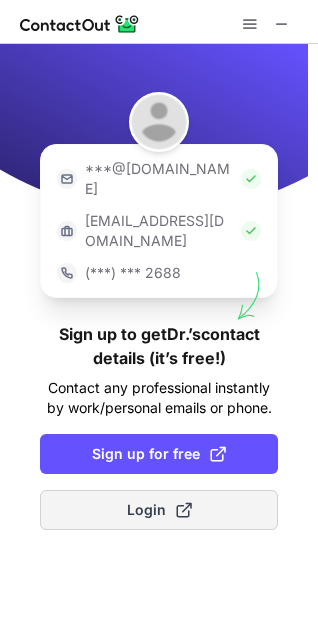click on "Login" at bounding box center [159, 510] 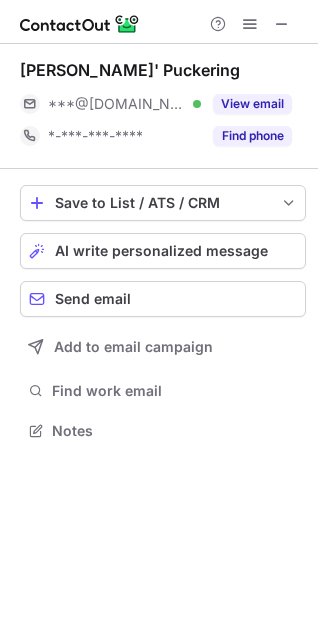 scroll, scrollTop: 10, scrollLeft: 9, axis: both 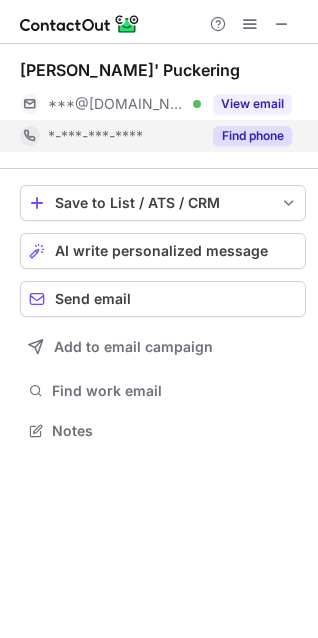 click on "*-***-***-****" at bounding box center [95, 136] 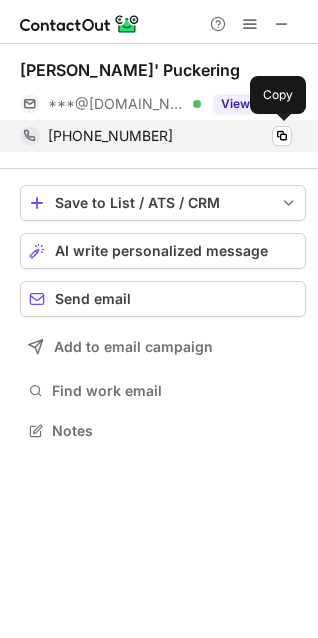 drag, startPoint x: 155, startPoint y: 138, endPoint x: 187, endPoint y: 138, distance: 32 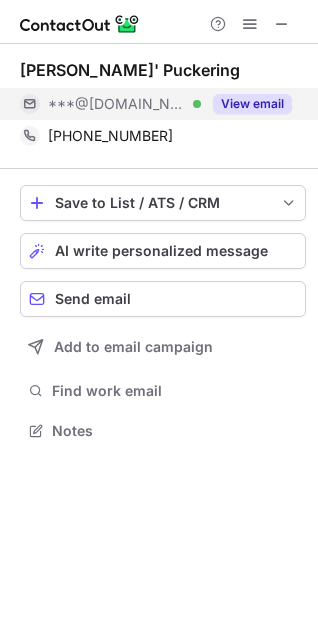 drag, startPoint x: 111, startPoint y: 116, endPoint x: 281, endPoint y: 101, distance: 170.66048 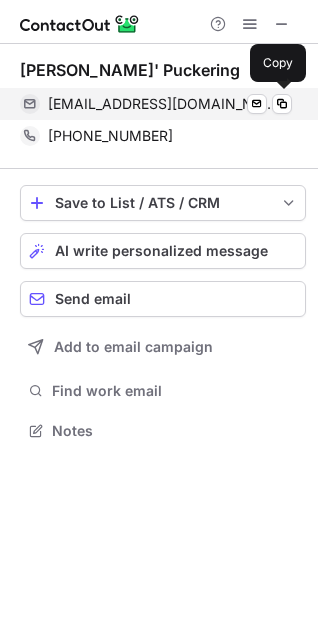 drag, startPoint x: 135, startPoint y: 104, endPoint x: 275, endPoint y: 127, distance: 141.87671 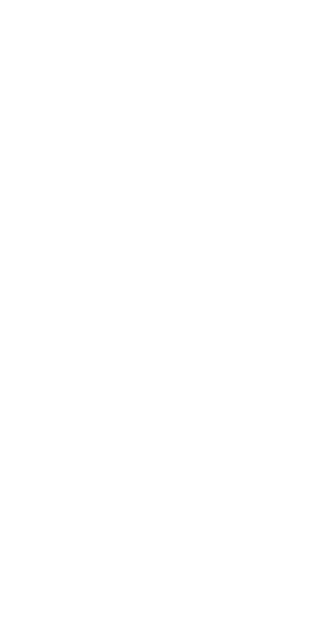 scroll, scrollTop: 0, scrollLeft: 0, axis: both 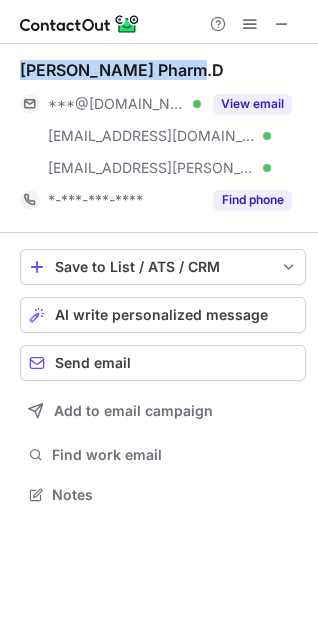 drag, startPoint x: 12, startPoint y: 59, endPoint x: 240, endPoint y: 56, distance: 228.01973 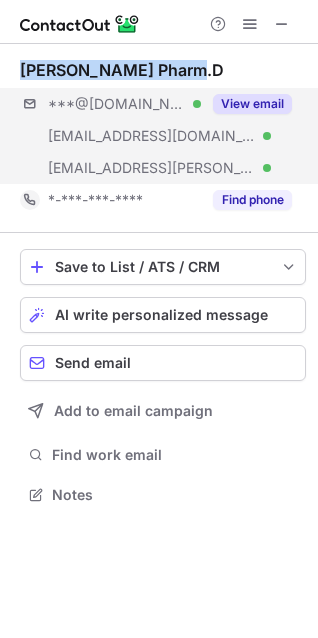 copy on "[PERSON_NAME] Pharm.D" 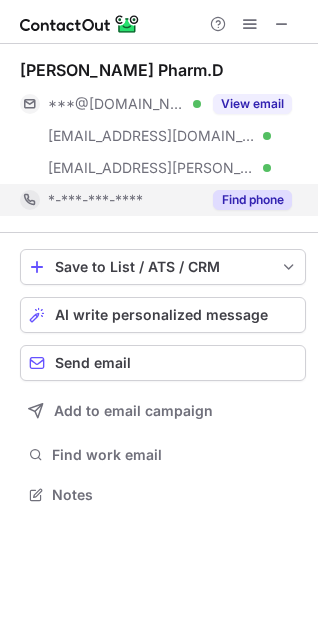 click on "*-***-***-****" at bounding box center (95, 200) 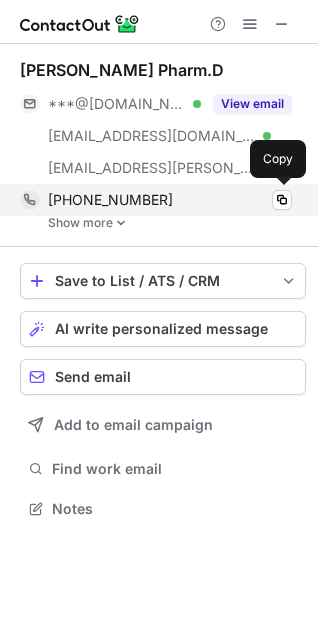 scroll, scrollTop: 10, scrollLeft: 9, axis: both 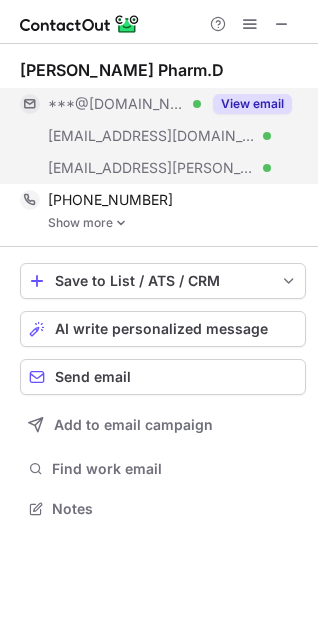 drag, startPoint x: 112, startPoint y: 125, endPoint x: 139, endPoint y: 119, distance: 27.658634 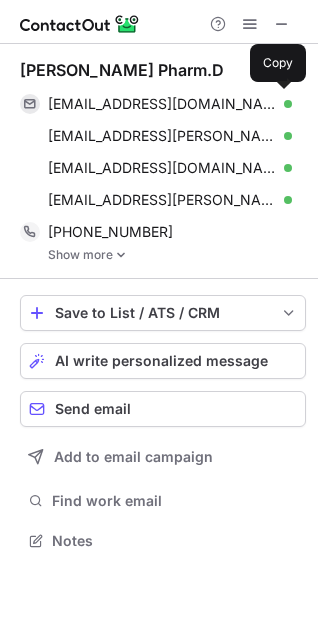 scroll, scrollTop: 10, scrollLeft: 9, axis: both 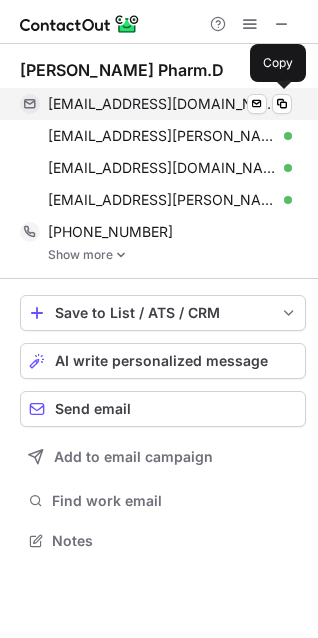 drag, startPoint x: 142, startPoint y: 96, endPoint x: 307, endPoint y: 141, distance: 171.0263 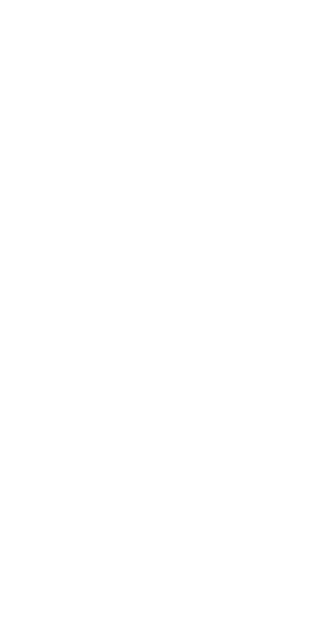 scroll, scrollTop: 0, scrollLeft: 0, axis: both 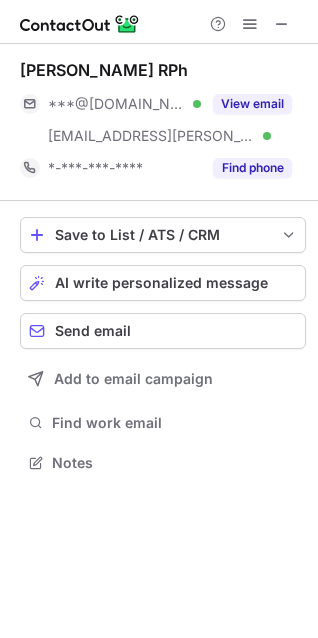 drag, startPoint x: 8, startPoint y: 59, endPoint x: 208, endPoint y: 63, distance: 200.04 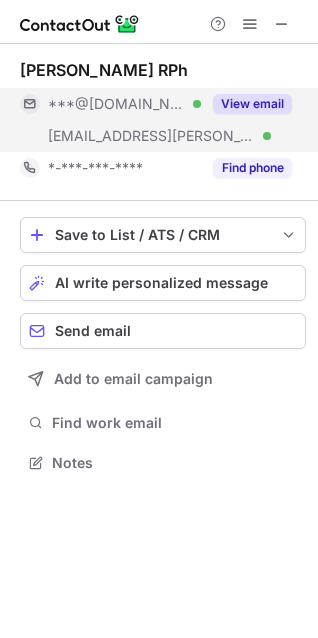 click on "***@gail.com Verified" at bounding box center (110, 136) 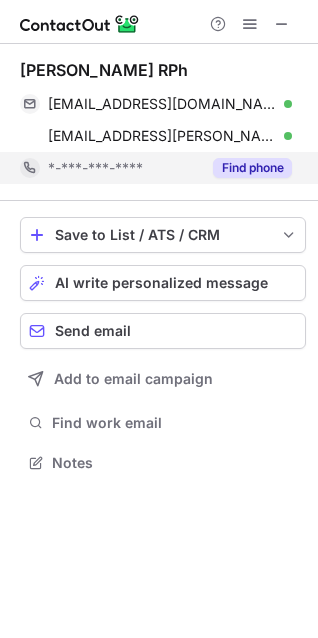 click on "*-***-***-****" at bounding box center [110, 168] 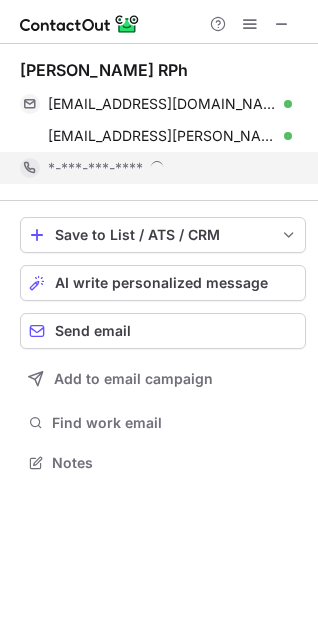 scroll, scrollTop: 10, scrollLeft: 9, axis: both 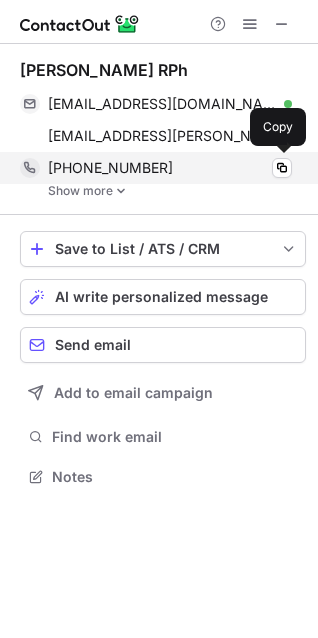 drag, startPoint x: 127, startPoint y: 165, endPoint x: 271, endPoint y: 162, distance: 144.03125 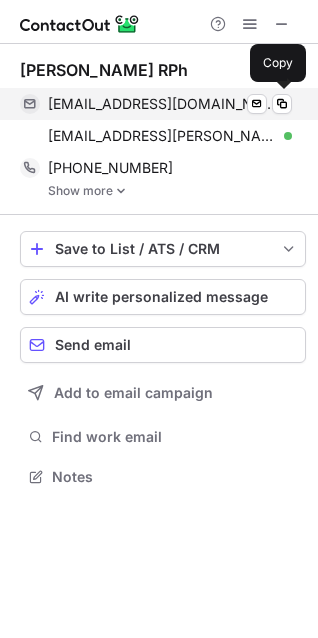 click on "charlesbutler1728@yahoo.com" at bounding box center (162, 104) 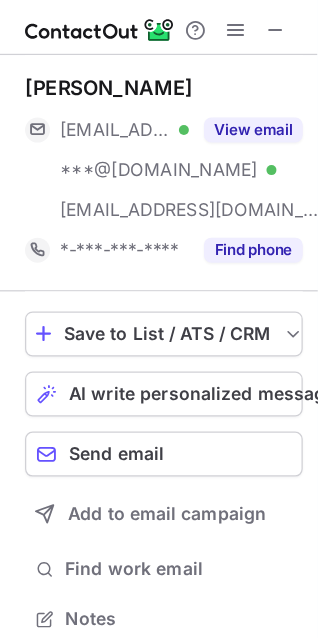 scroll, scrollTop: 0, scrollLeft: 0, axis: both 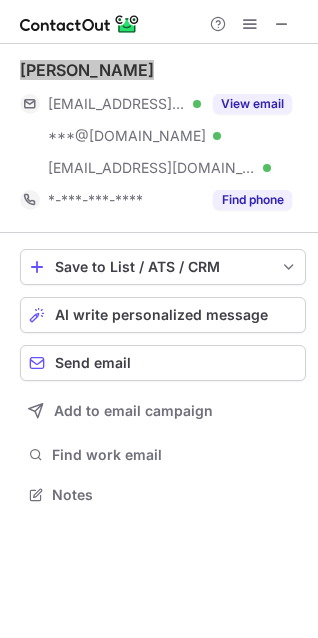drag, startPoint x: 3, startPoint y: 61, endPoint x: 199, endPoint y: 61, distance: 196 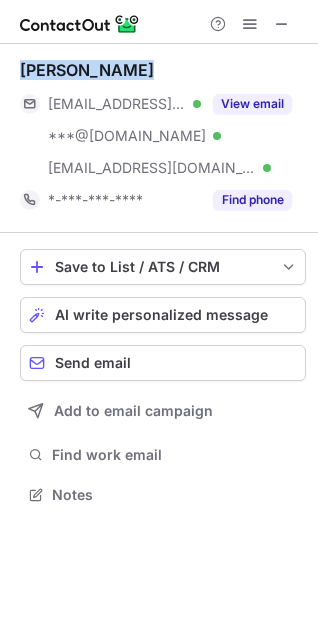 click on "[PERSON_NAME] [EMAIL_ADDRESS][DOMAIN_NAME] Verified ***@[DOMAIN_NAME] Verified [EMAIL_ADDRESS][DOMAIN_NAME] Verified View email *-***-***-**** Find phone" at bounding box center [163, 138] 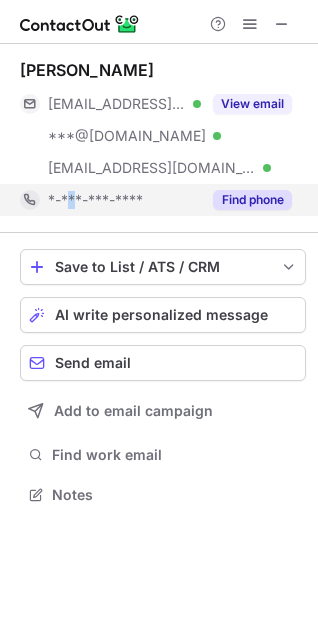 drag, startPoint x: 71, startPoint y: 186, endPoint x: 133, endPoint y: 193, distance: 62.39391 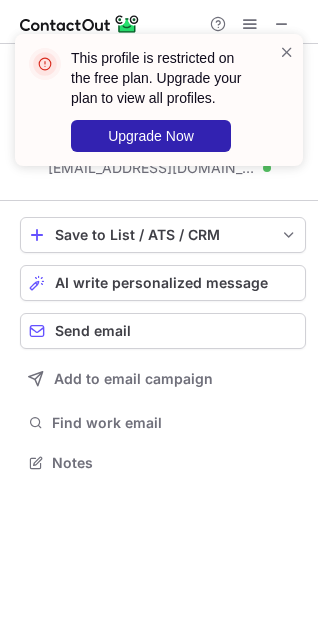 scroll, scrollTop: 448, scrollLeft: 318, axis: both 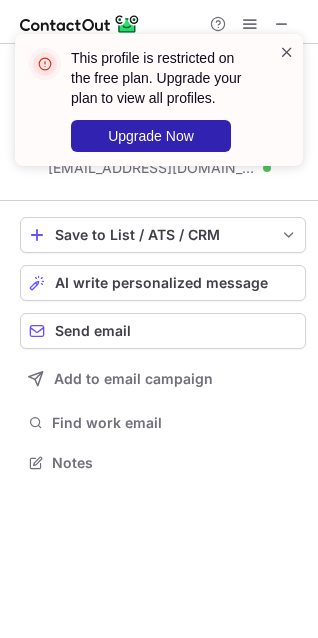 click at bounding box center (287, 52) 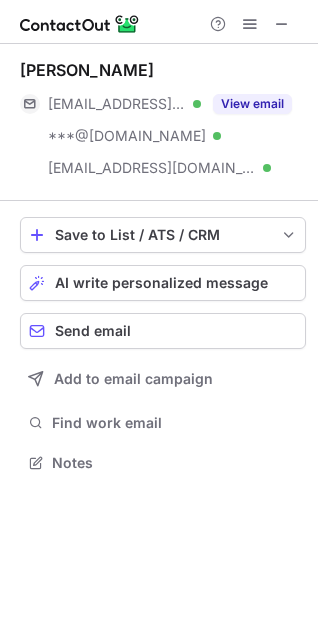 click on "This profile is restricted on the free plan. Upgrade your plan to view all profiles. Upgrade Now" at bounding box center [159, 108] 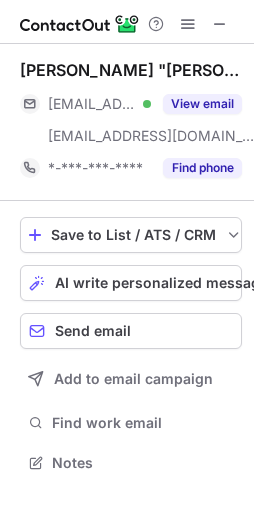 scroll, scrollTop: 0, scrollLeft: 0, axis: both 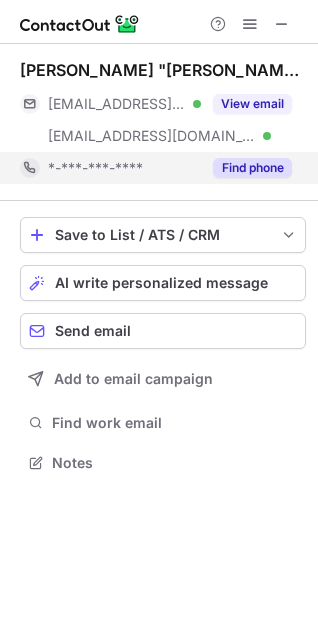 click on "*-***-***-****" at bounding box center (95, 168) 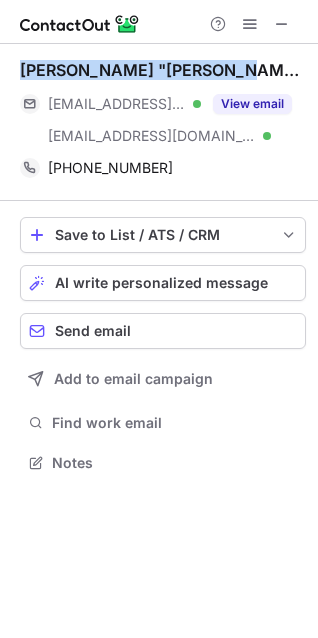 drag, startPoint x: 16, startPoint y: 61, endPoint x: 264, endPoint y: 60, distance: 248.00201 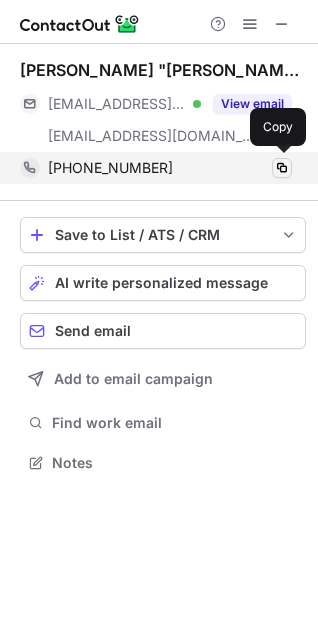 drag, startPoint x: 110, startPoint y: 164, endPoint x: 283, endPoint y: 165, distance: 173.00288 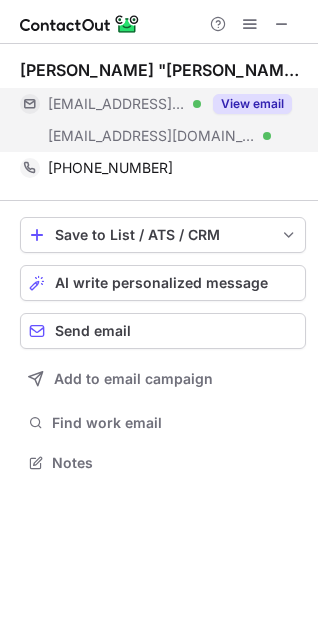 click on "***@workwithlarrycutting.com" at bounding box center [117, 104] 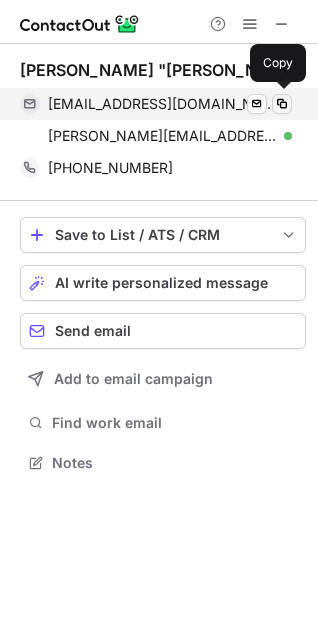 drag, startPoint x: 123, startPoint y: 97, endPoint x: 277, endPoint y: 97, distance: 154 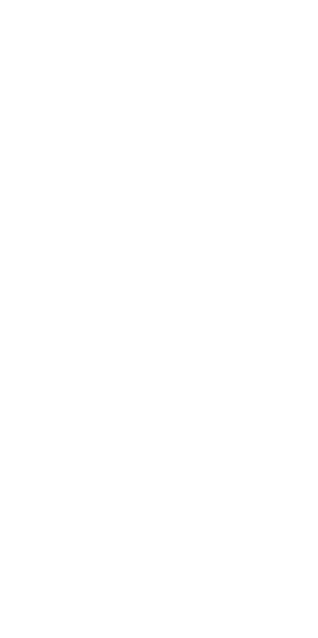 scroll, scrollTop: 0, scrollLeft: 0, axis: both 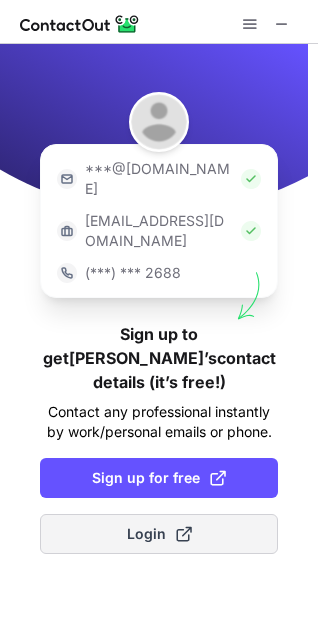 click on "Login" at bounding box center [159, 534] 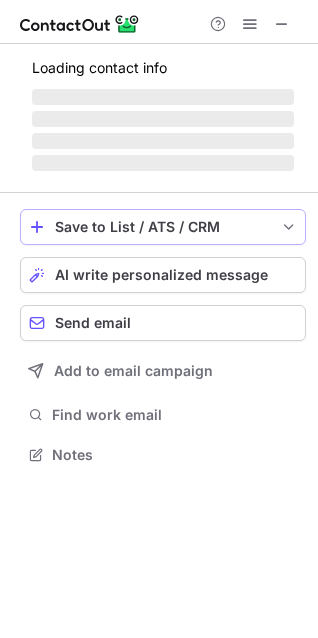 scroll, scrollTop: 10, scrollLeft: 9, axis: both 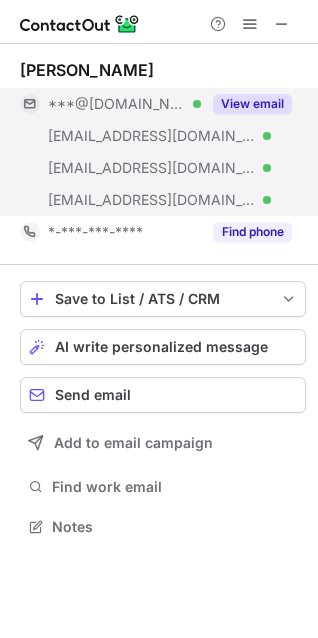 click on "[EMAIL_ADDRESS][DOMAIN_NAME]" at bounding box center (152, 200) 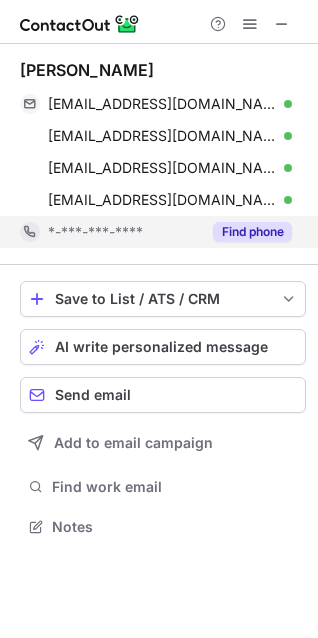 click on "*-***-***-****" at bounding box center [110, 232] 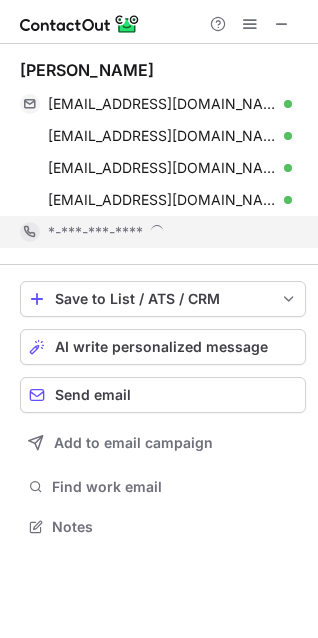 scroll, scrollTop: 10, scrollLeft: 9, axis: both 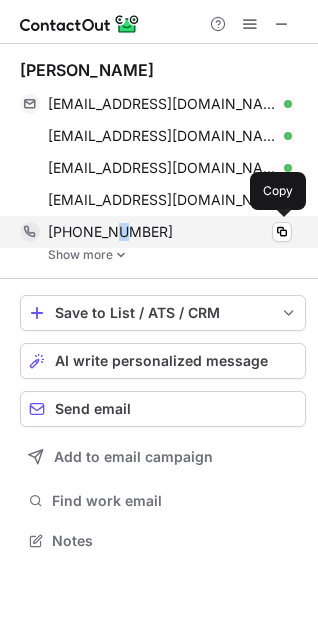 drag, startPoint x: 109, startPoint y: 229, endPoint x: 228, endPoint y: 218, distance: 119.507324 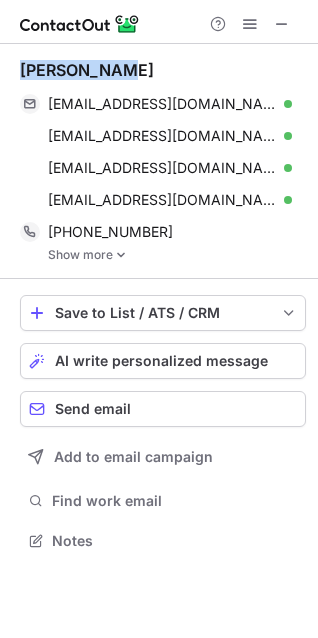 drag, startPoint x: 19, startPoint y: 63, endPoint x: 275, endPoint y: 54, distance: 256.15814 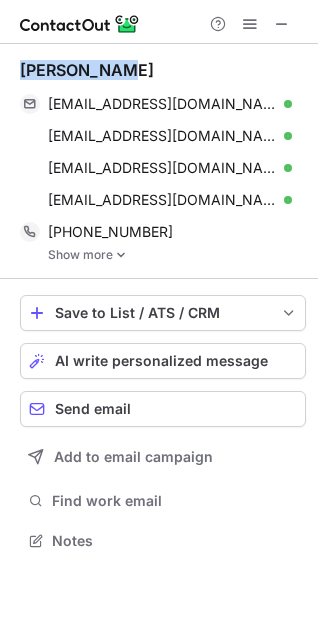 copy on "John Hefner" 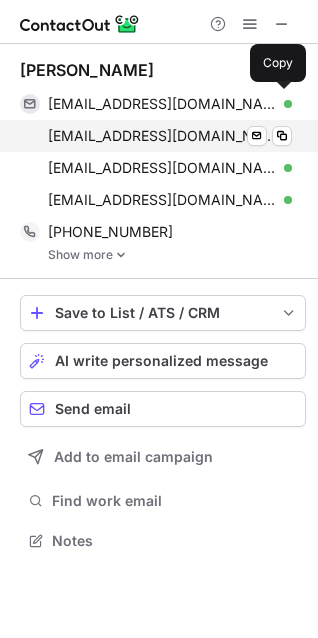 drag, startPoint x: 115, startPoint y: 96, endPoint x: 288, endPoint y: 122, distance: 174.94284 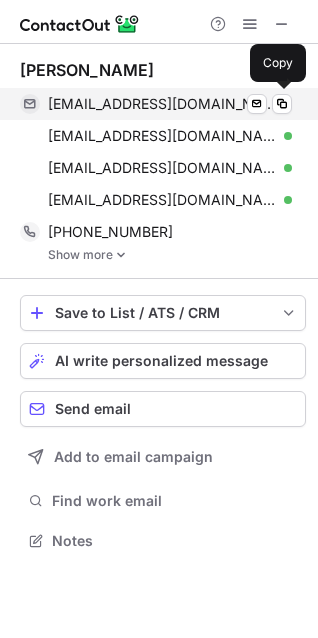 click on "hefner58@yahoo.com" at bounding box center [162, 104] 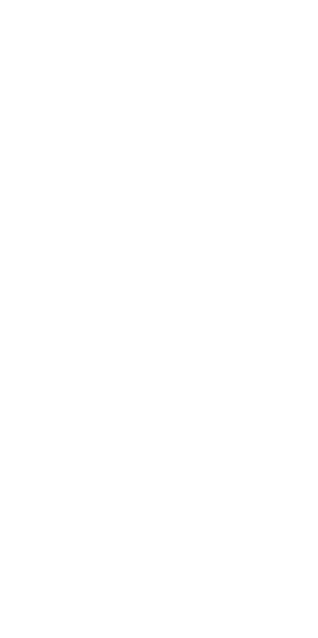 scroll, scrollTop: 0, scrollLeft: 0, axis: both 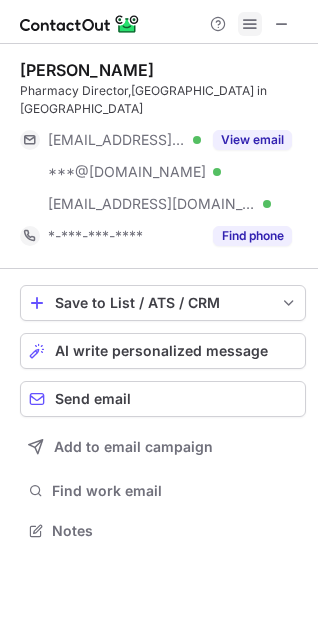 click at bounding box center (250, 24) 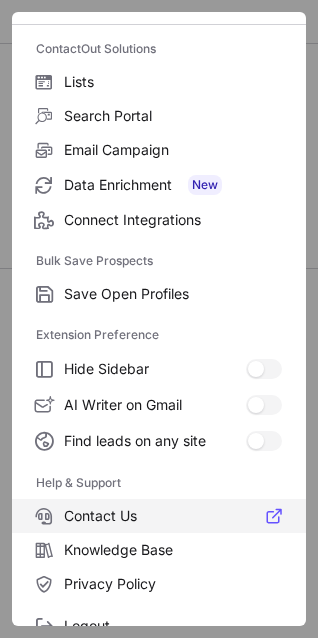 scroll, scrollTop: 194, scrollLeft: 0, axis: vertical 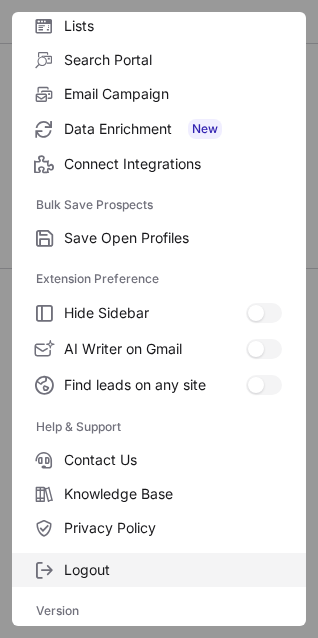 click on "Logout" at bounding box center [173, 570] 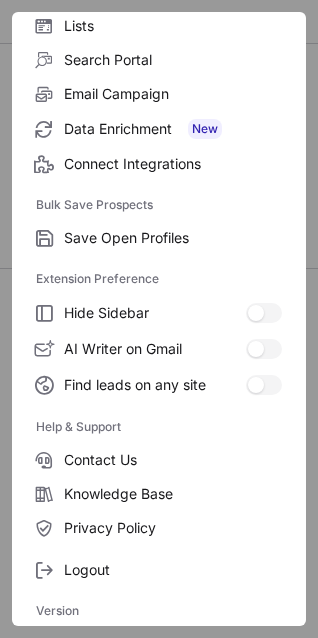 scroll, scrollTop: 0, scrollLeft: 0, axis: both 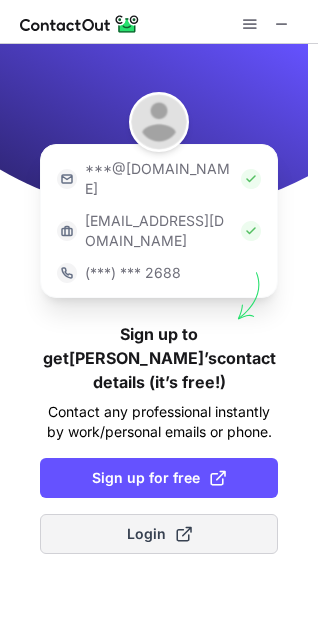 click on "Login" at bounding box center [159, 534] 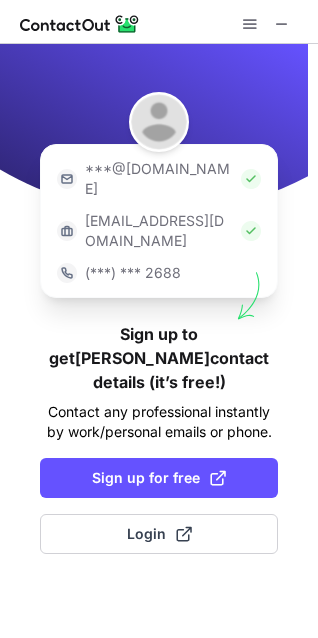 scroll, scrollTop: 0, scrollLeft: 0, axis: both 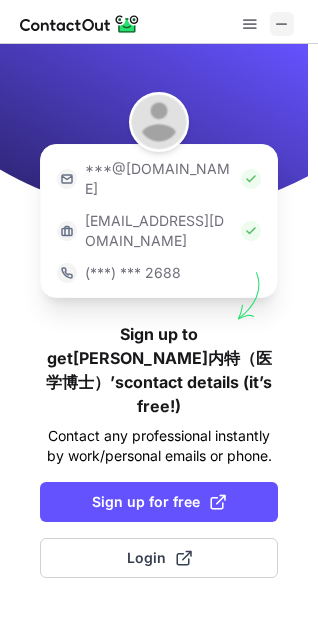 click at bounding box center (282, 24) 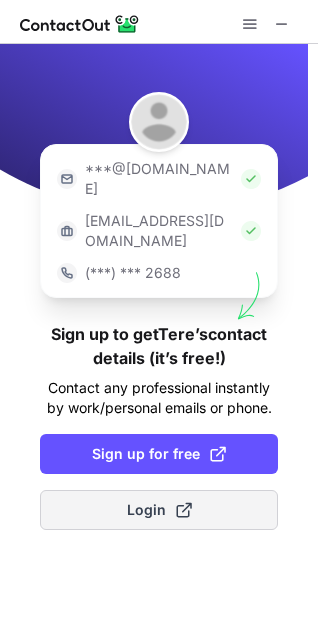 scroll, scrollTop: 0, scrollLeft: 0, axis: both 